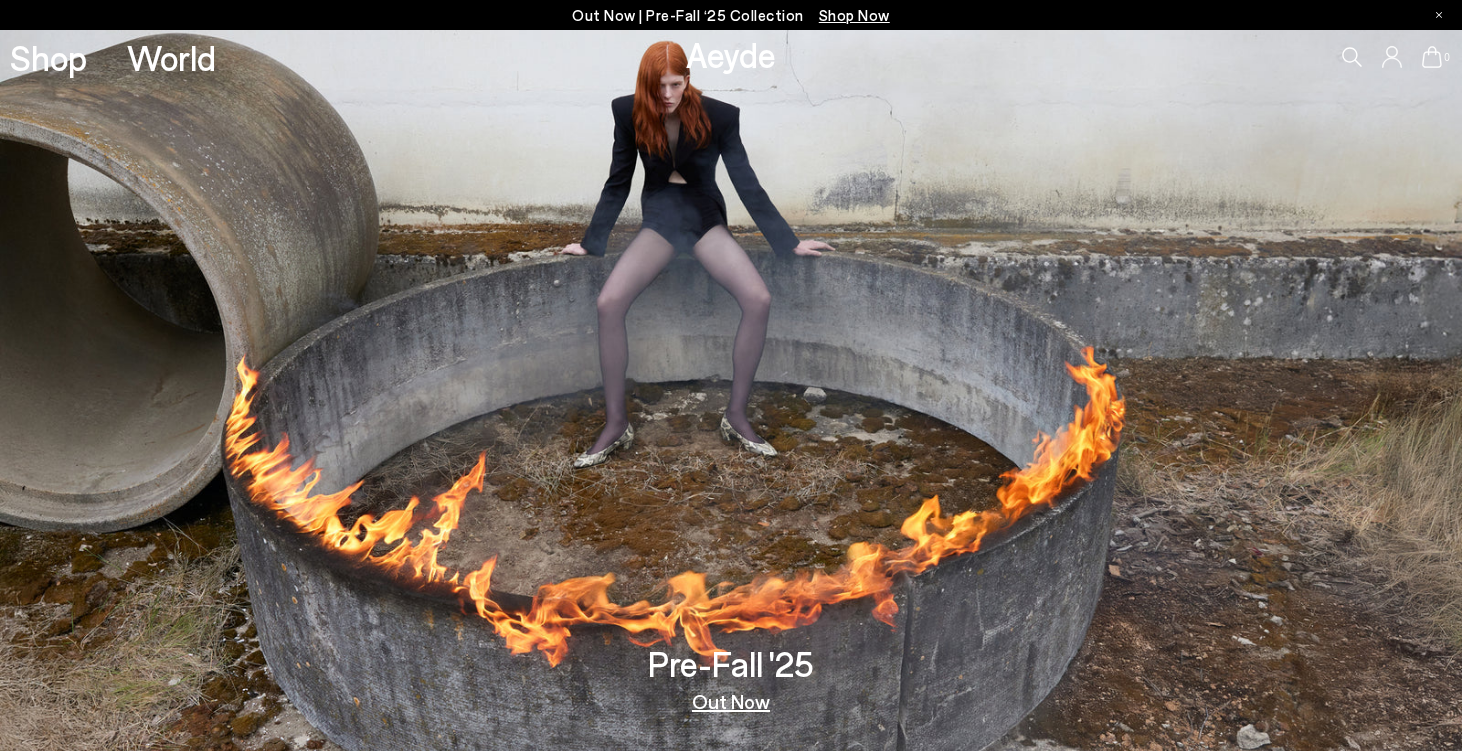 scroll, scrollTop: 0, scrollLeft: 0, axis: both 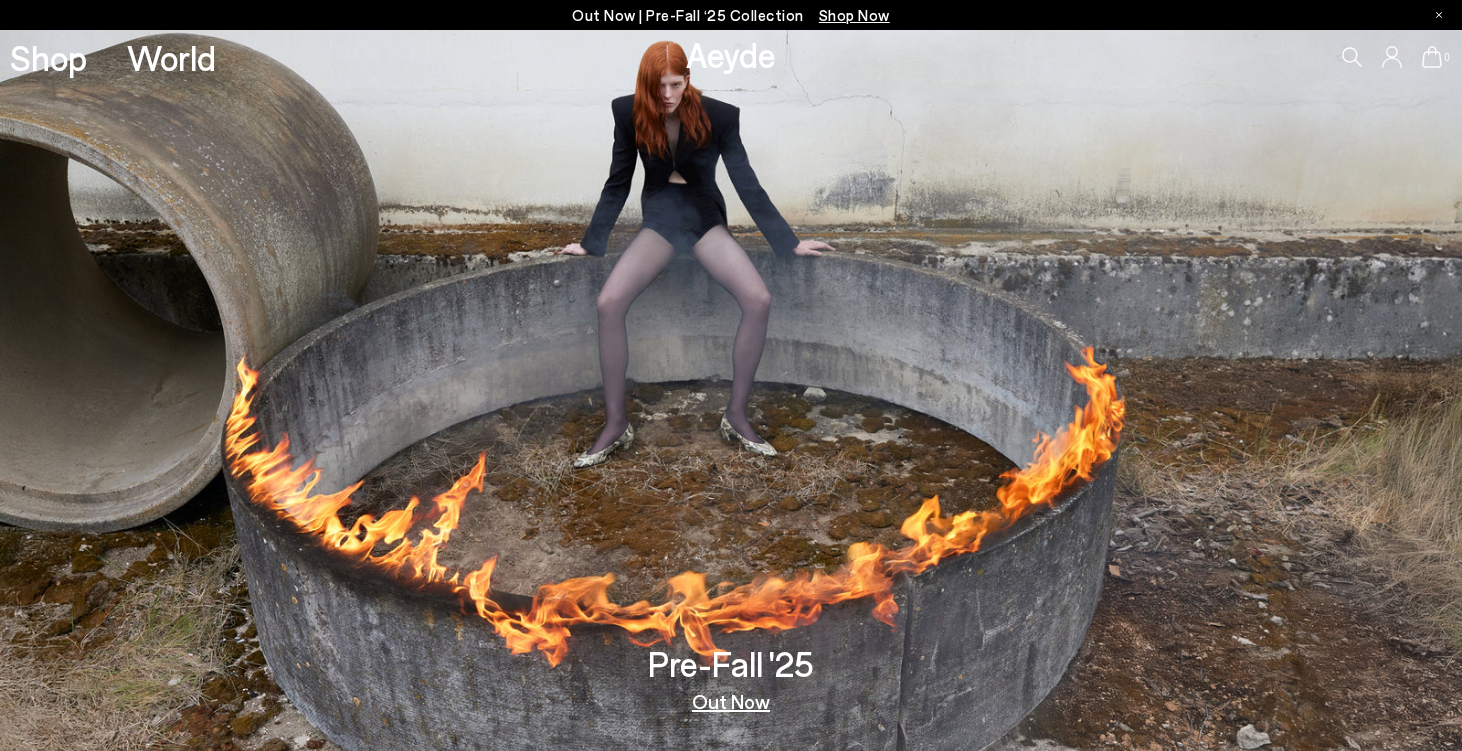 click on "Out Now" at bounding box center [731, 701] 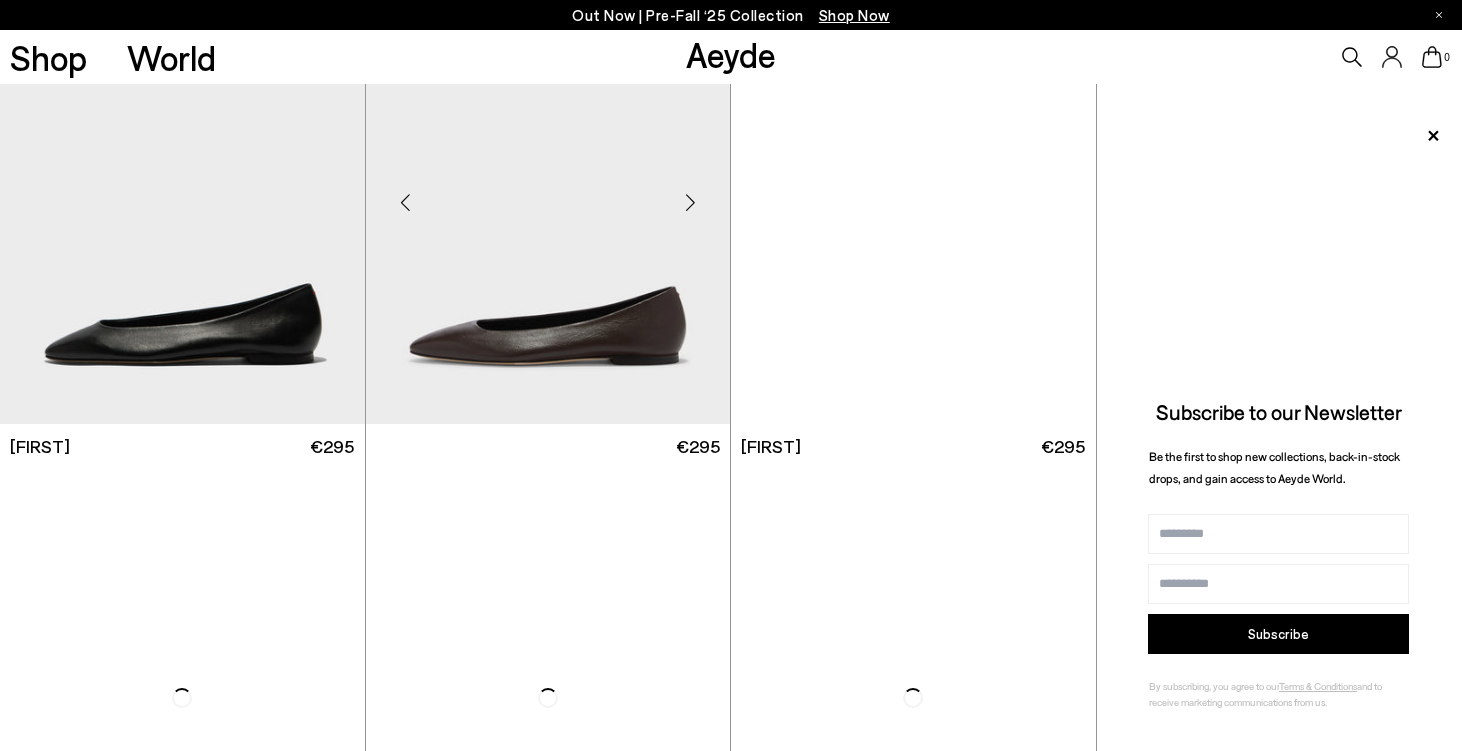 scroll, scrollTop: 671, scrollLeft: 0, axis: vertical 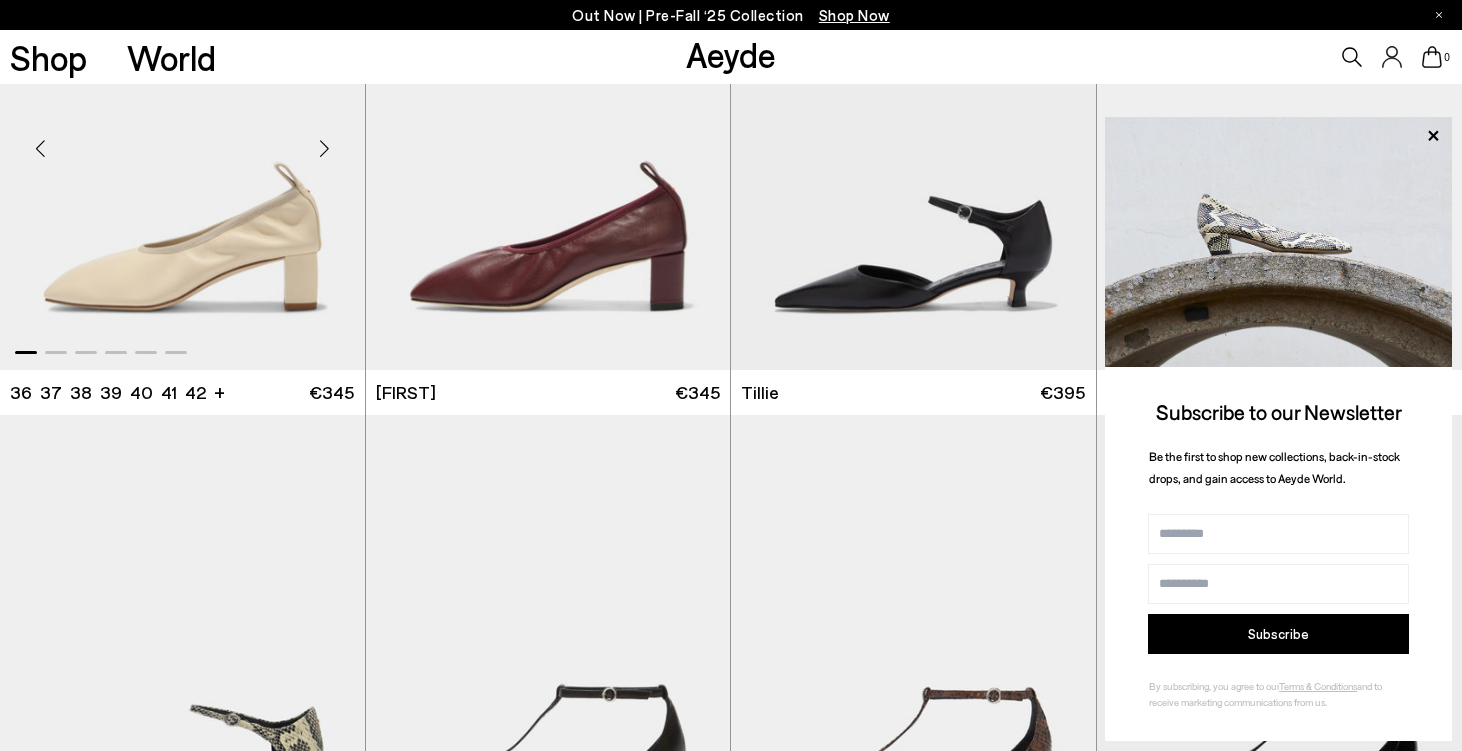 click at bounding box center (325, 149) 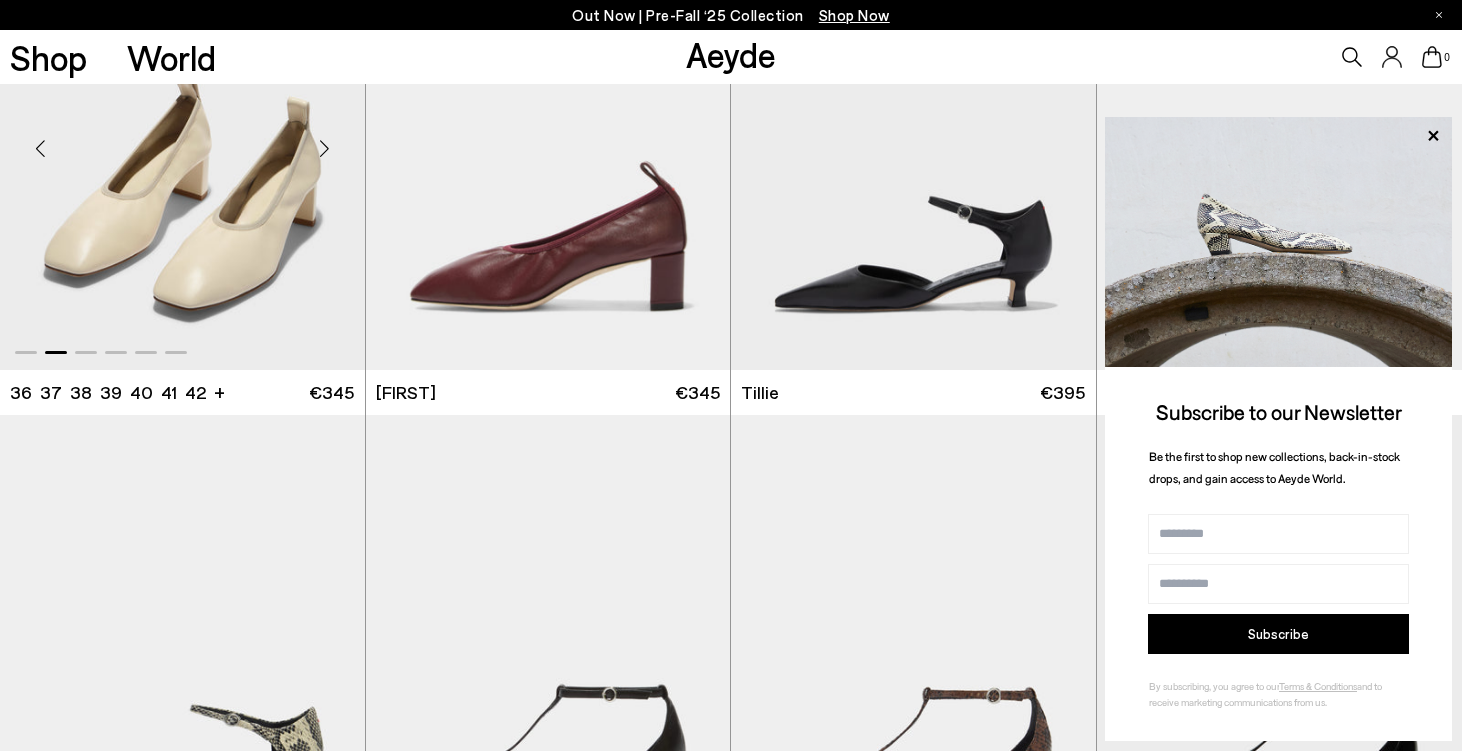click at bounding box center (325, 149) 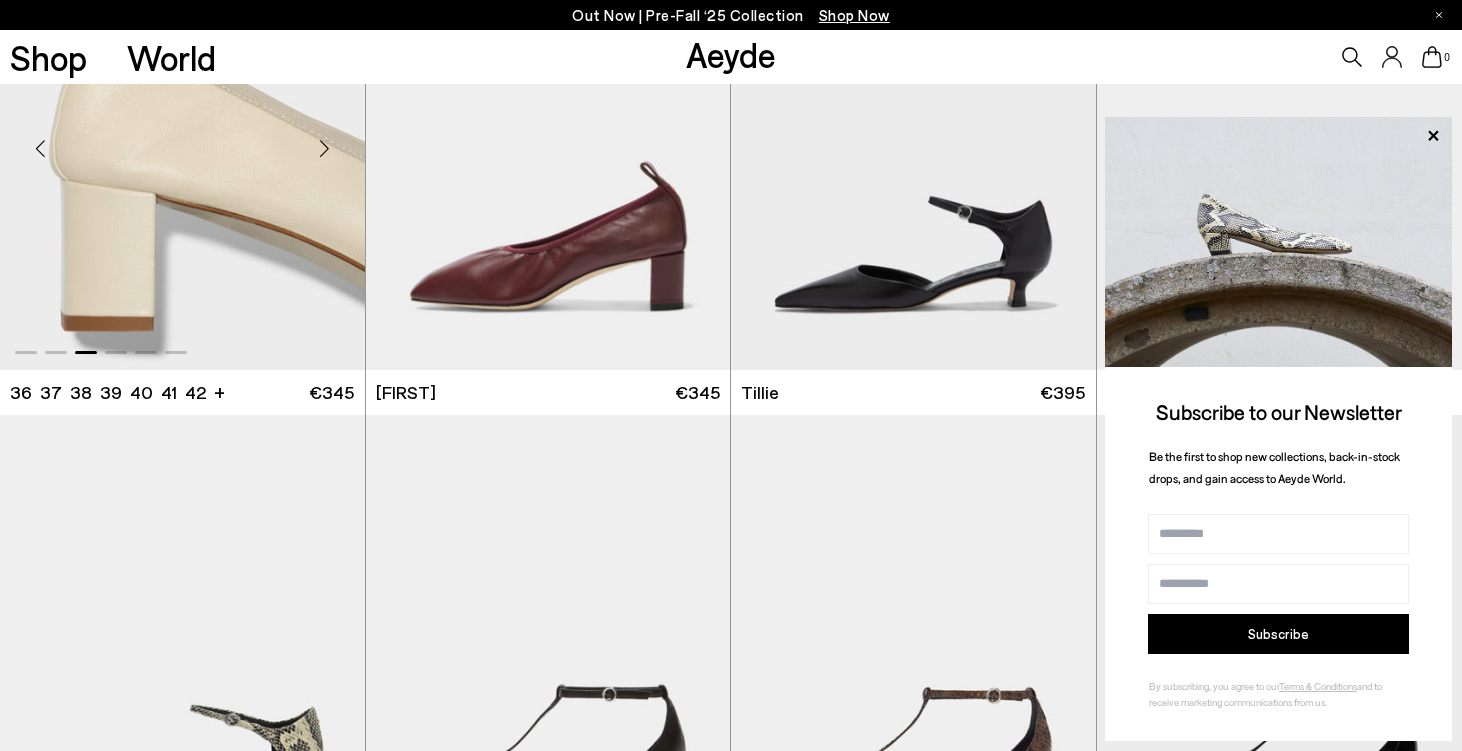 click at bounding box center (325, 149) 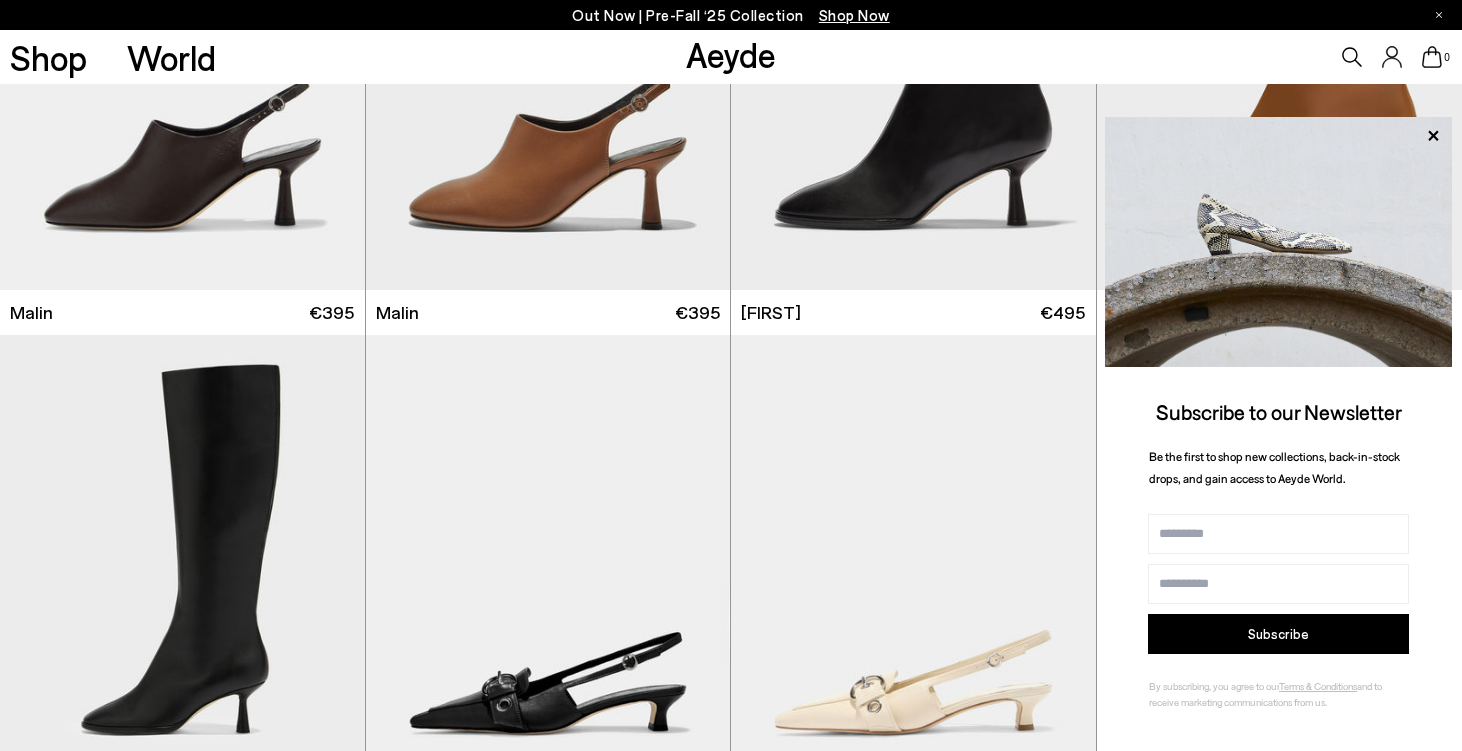 scroll, scrollTop: 3562, scrollLeft: 0, axis: vertical 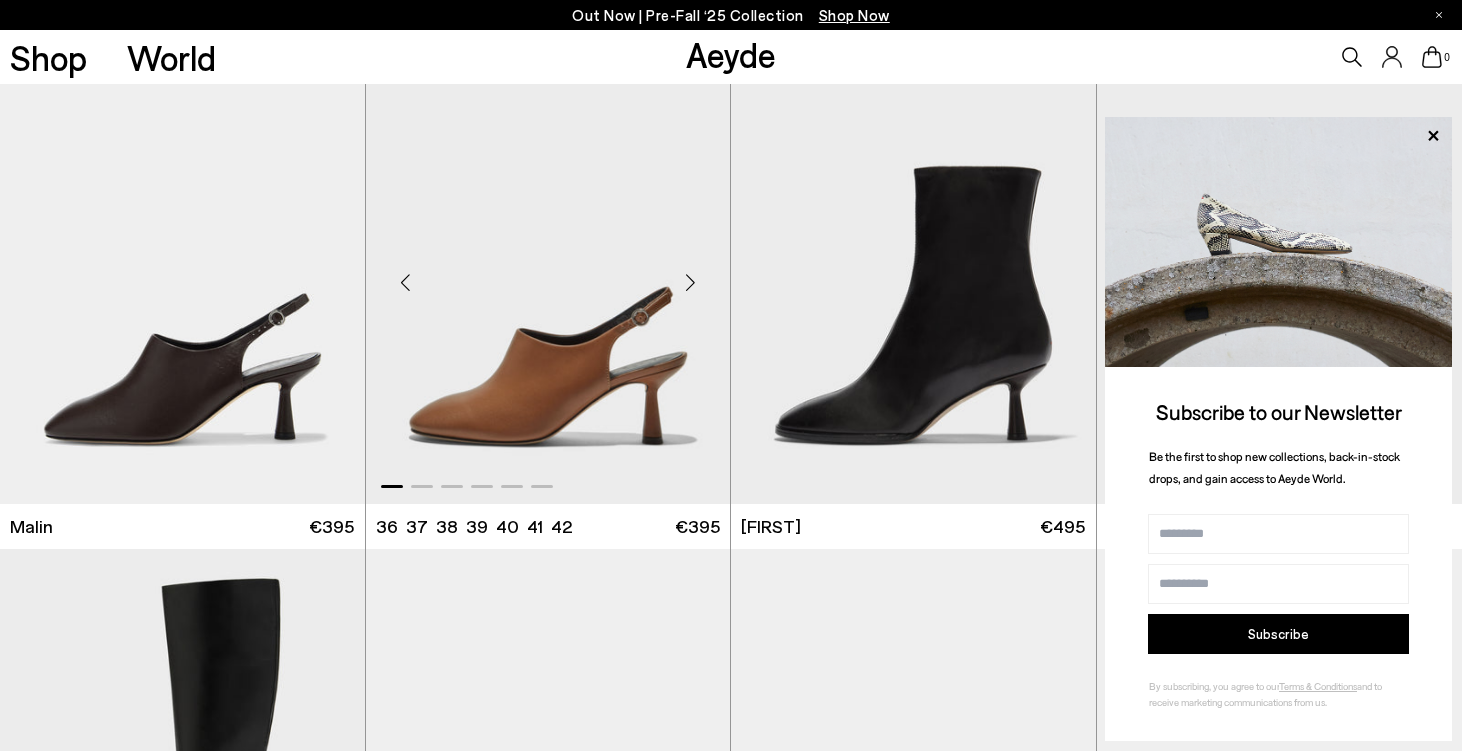 click at bounding box center [690, 283] 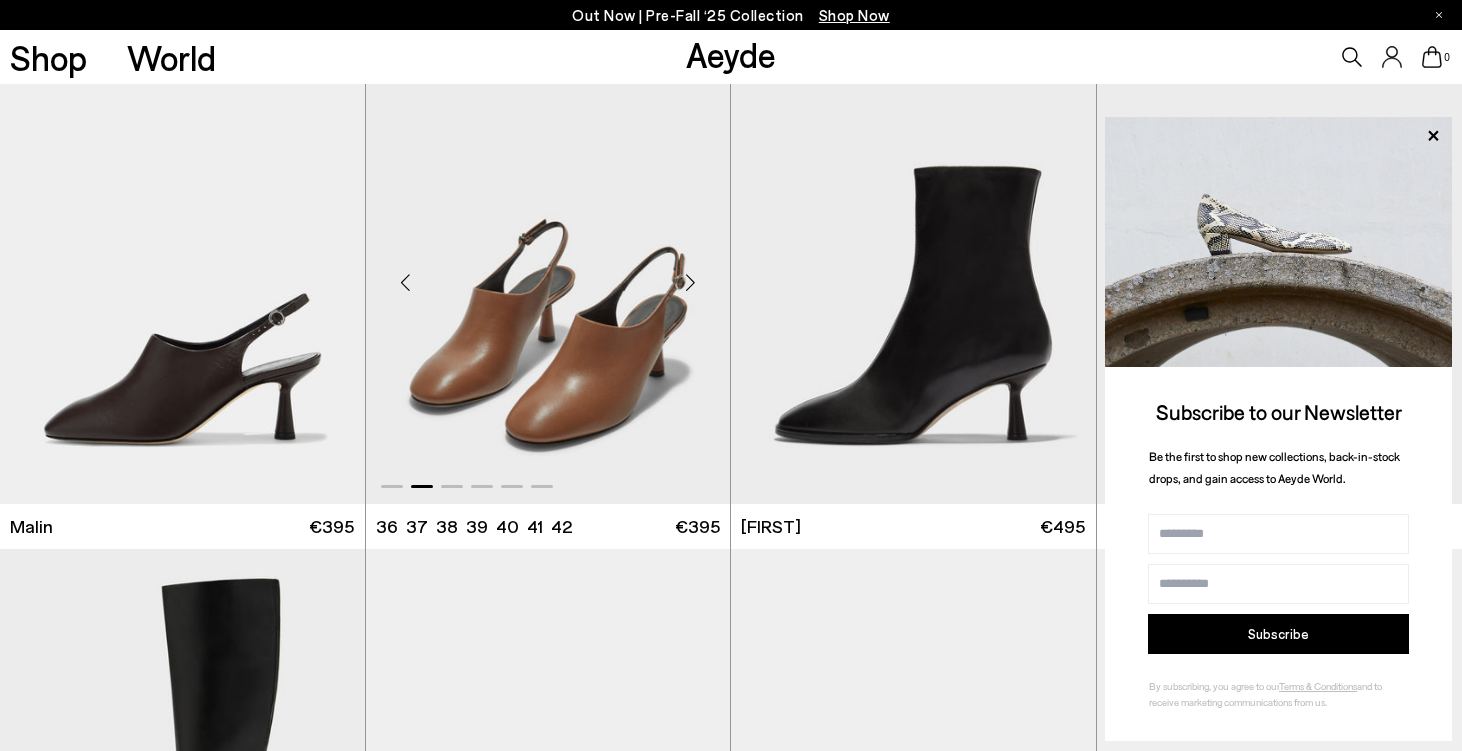 click at bounding box center [690, 283] 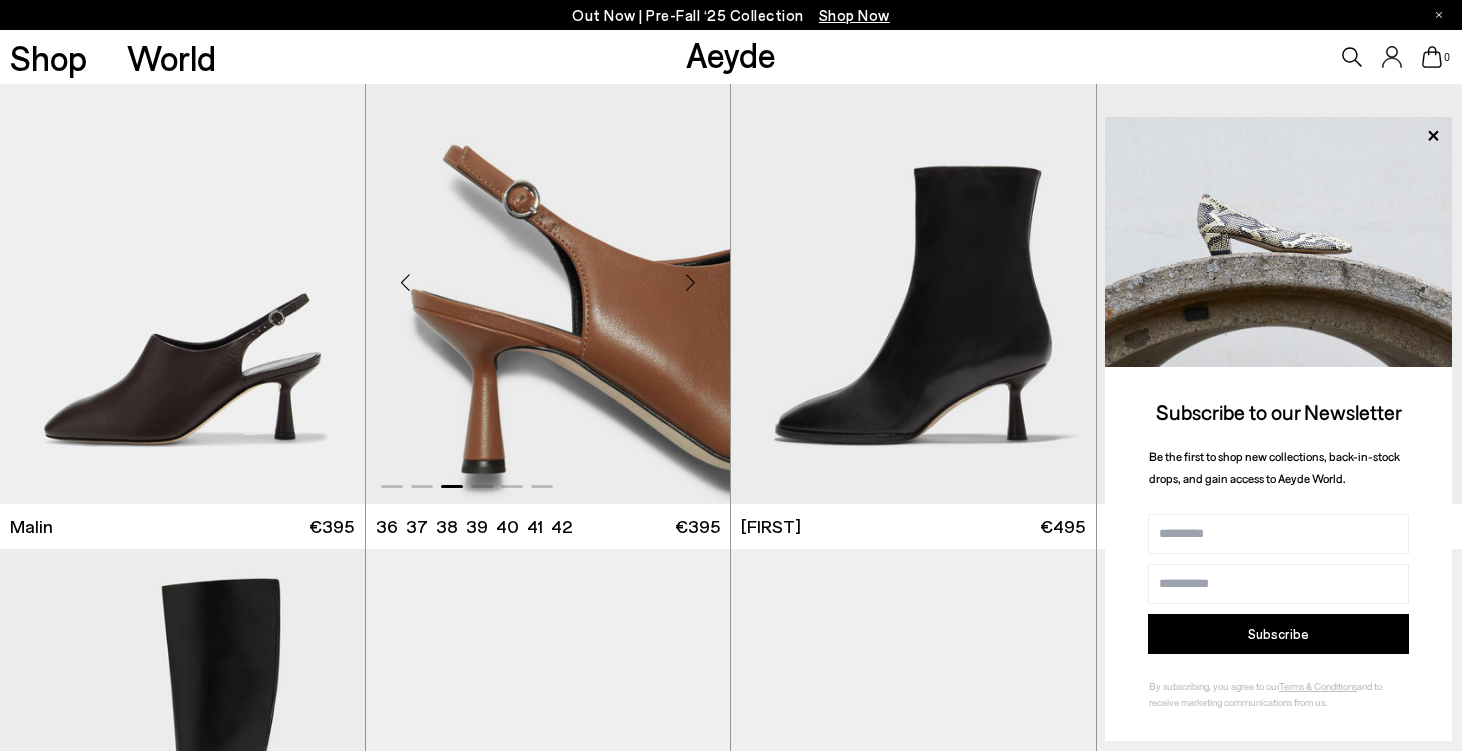 click at bounding box center (690, 283) 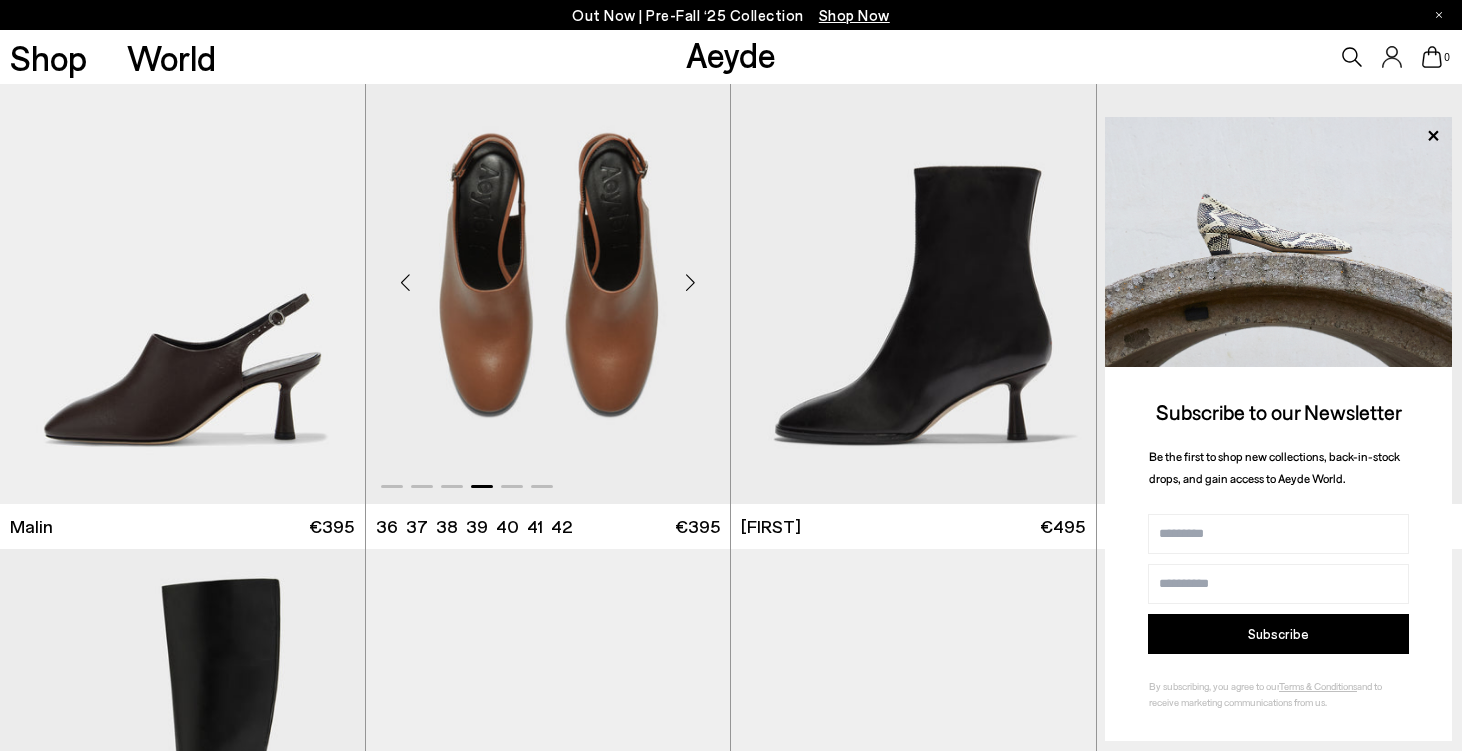 click at bounding box center [690, 283] 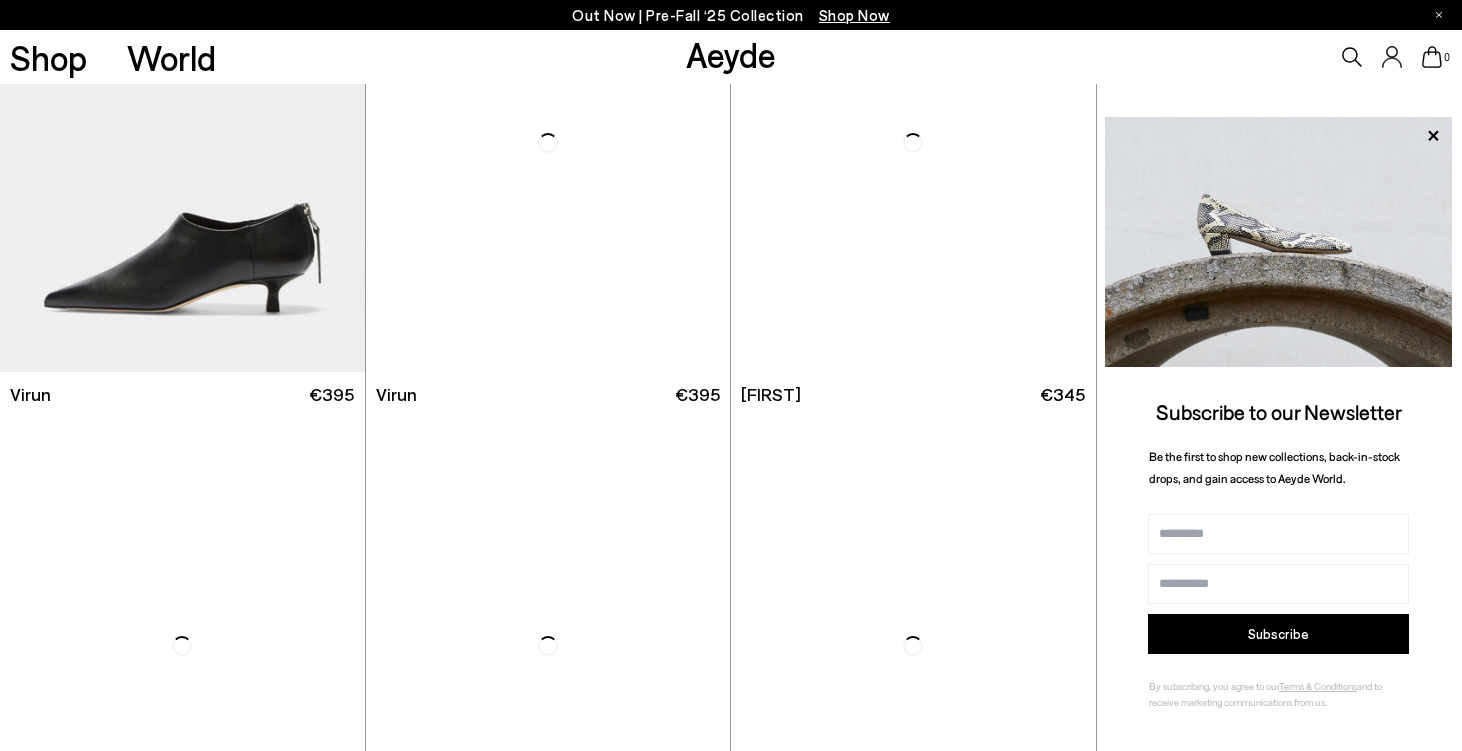 scroll, scrollTop: 5711, scrollLeft: 0, axis: vertical 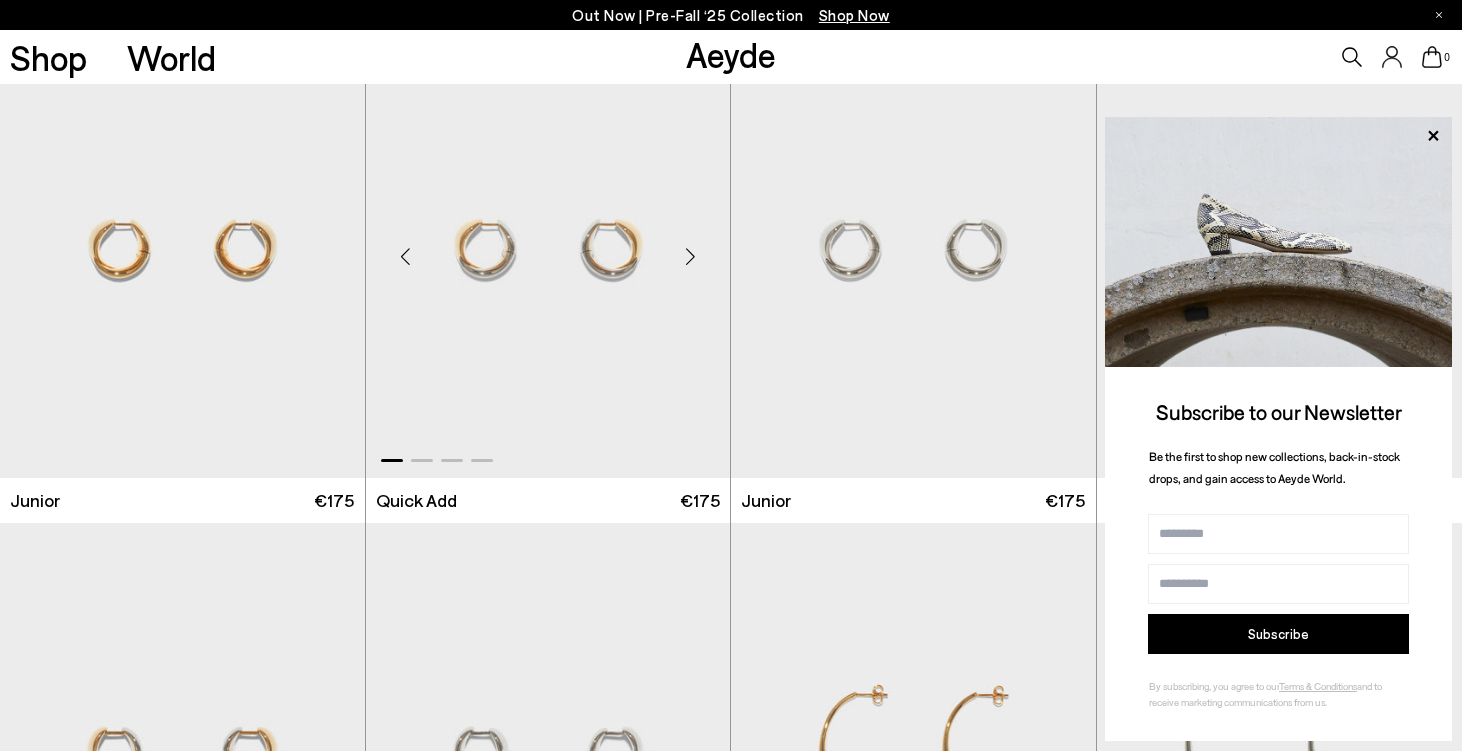 click at bounding box center (690, 256) 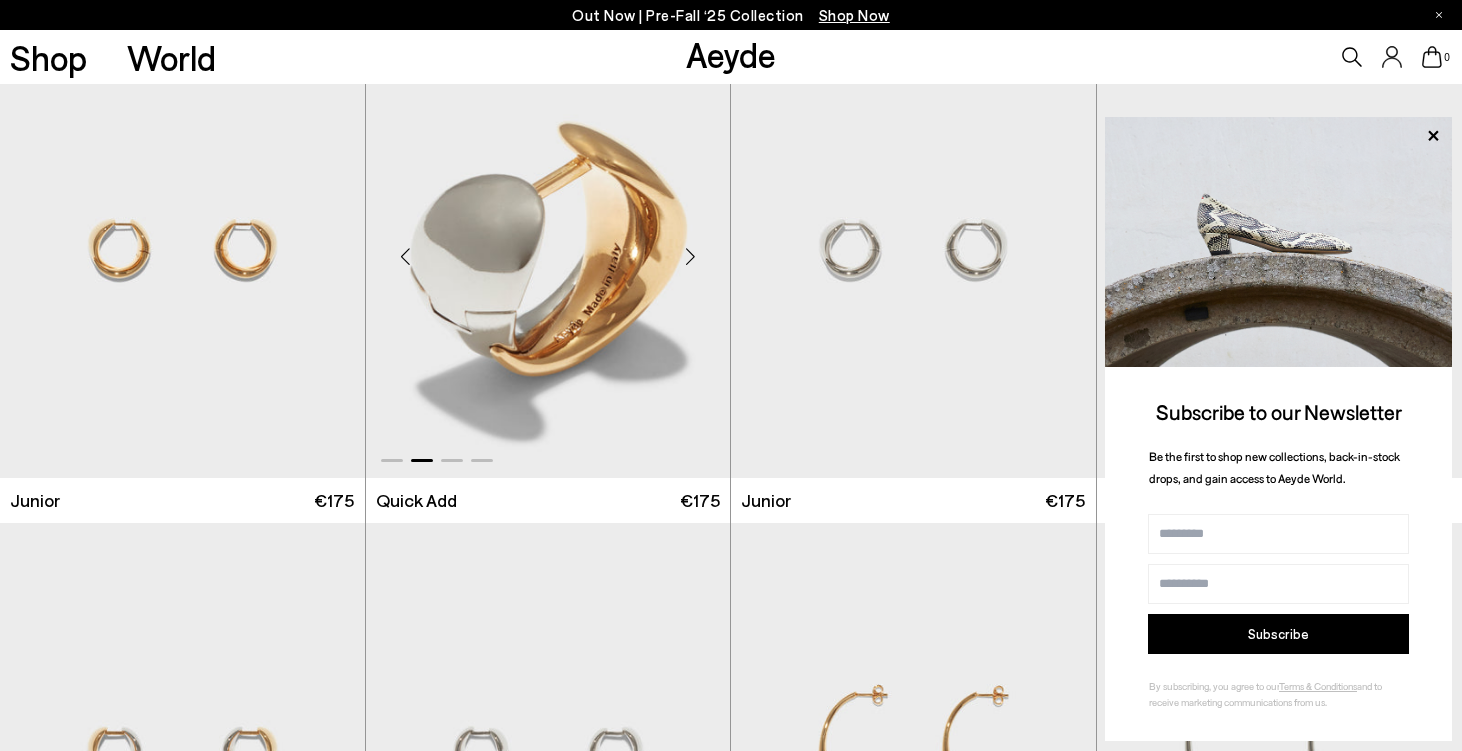 click at bounding box center (690, 256) 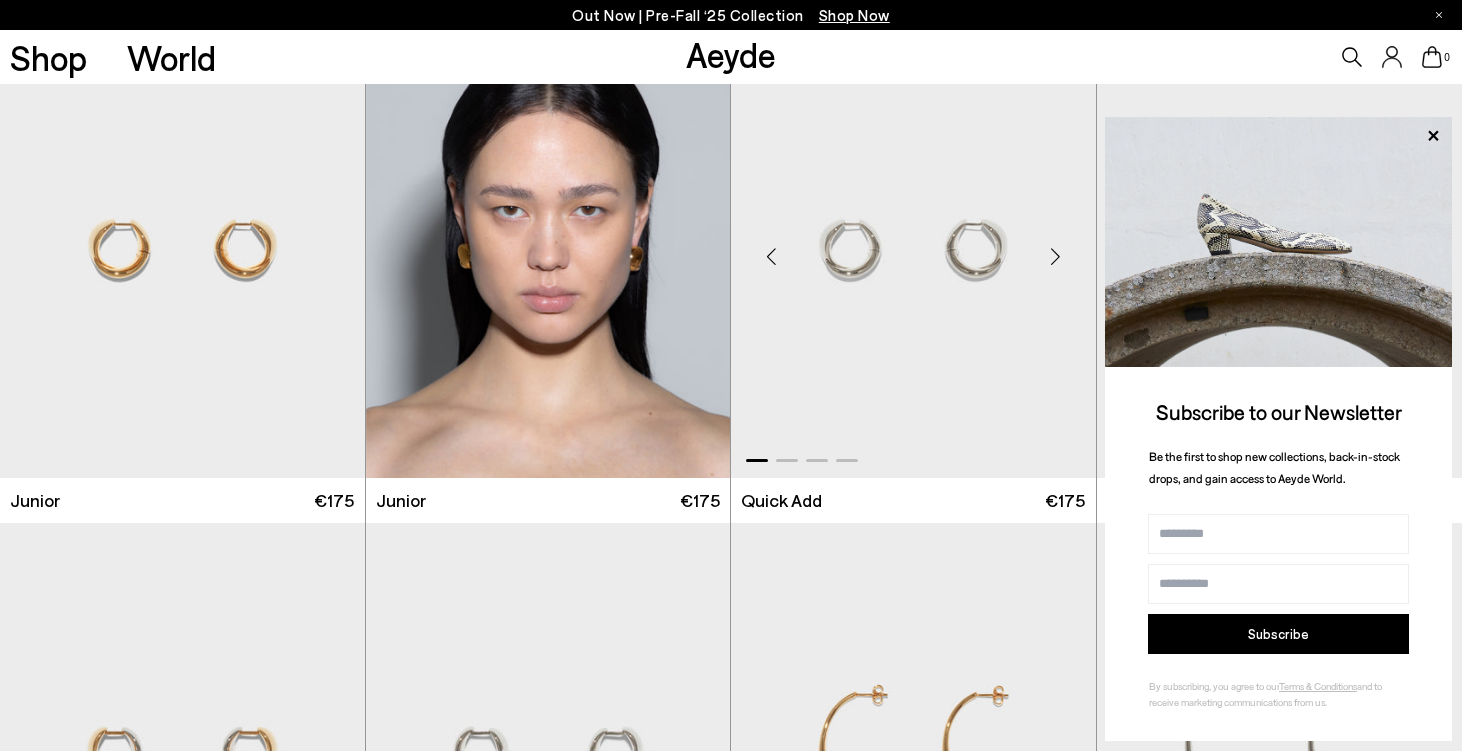 click at bounding box center [1056, 256] 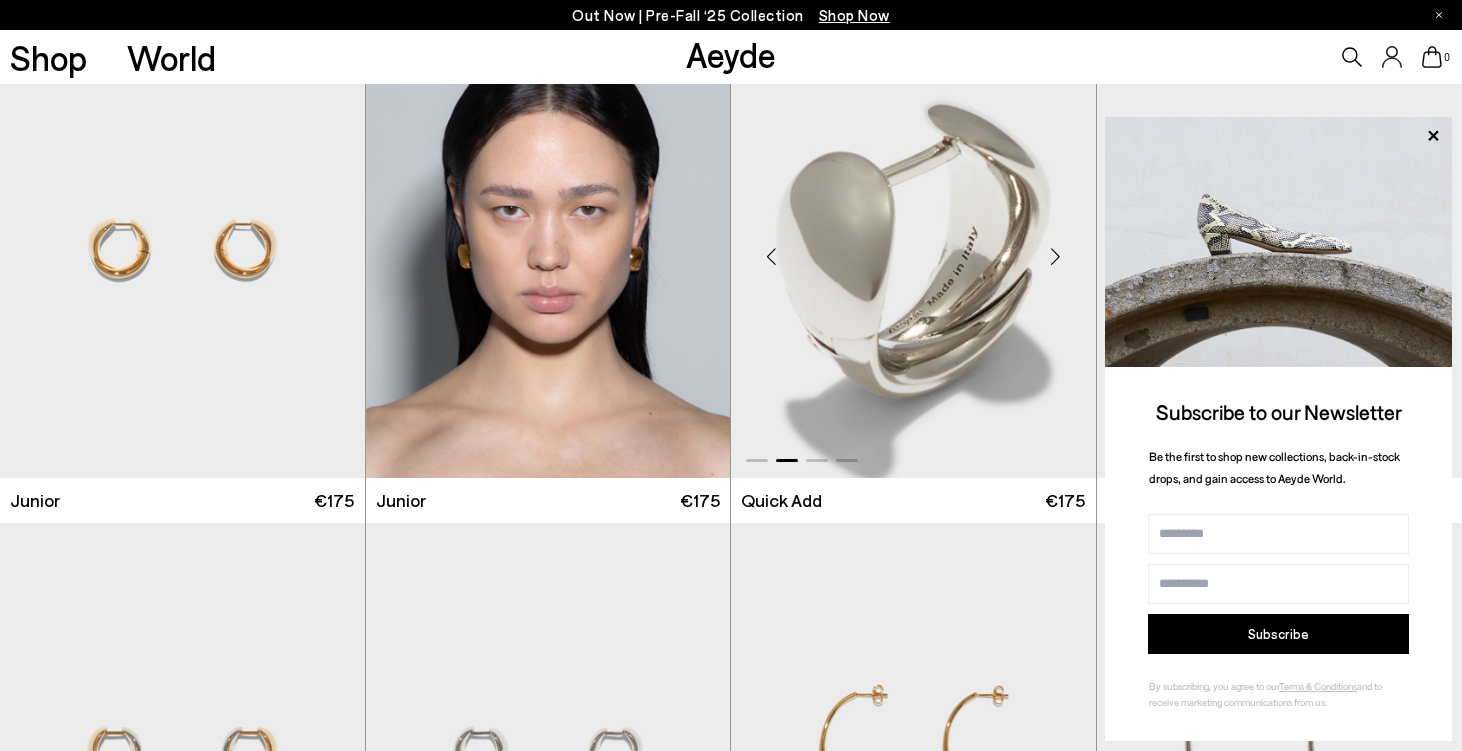 click at bounding box center (1056, 256) 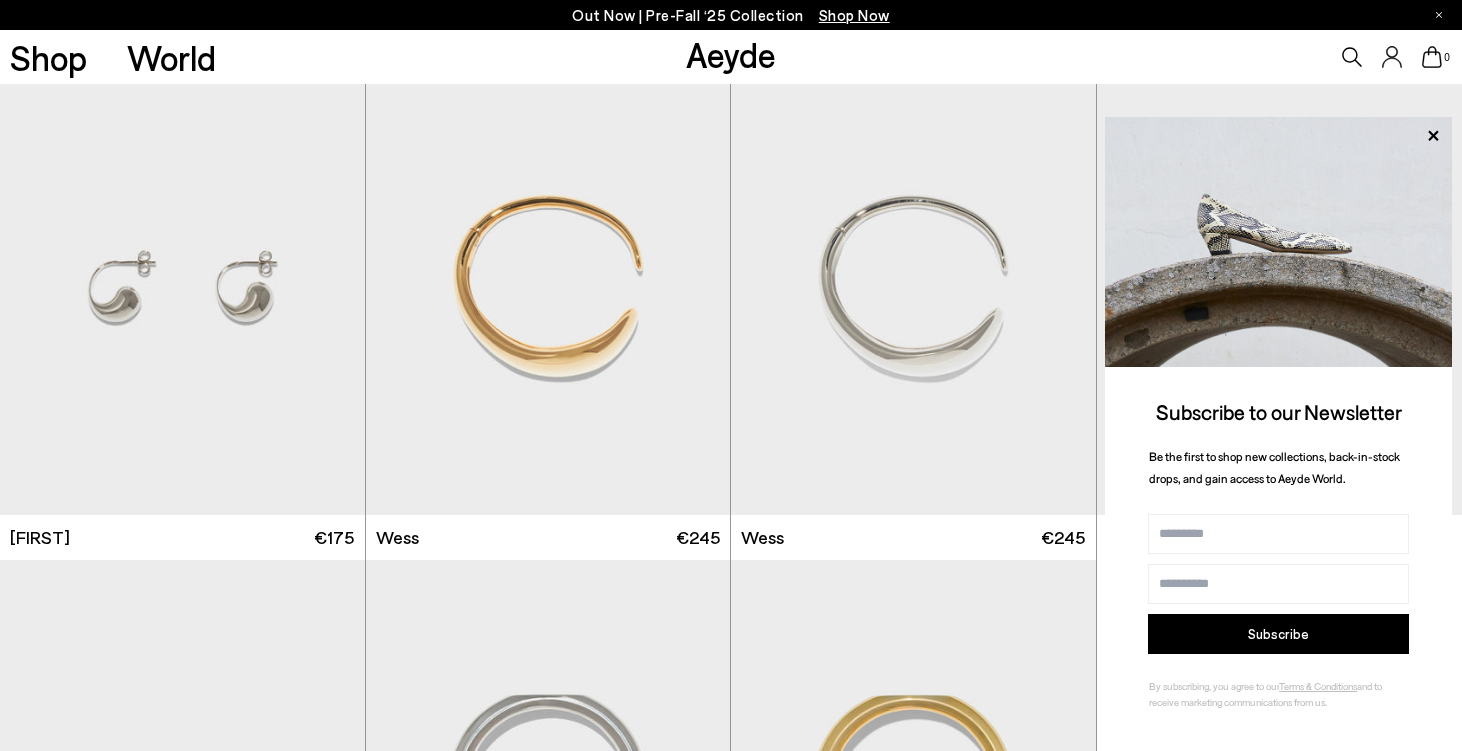 scroll, scrollTop: 14631, scrollLeft: 0, axis: vertical 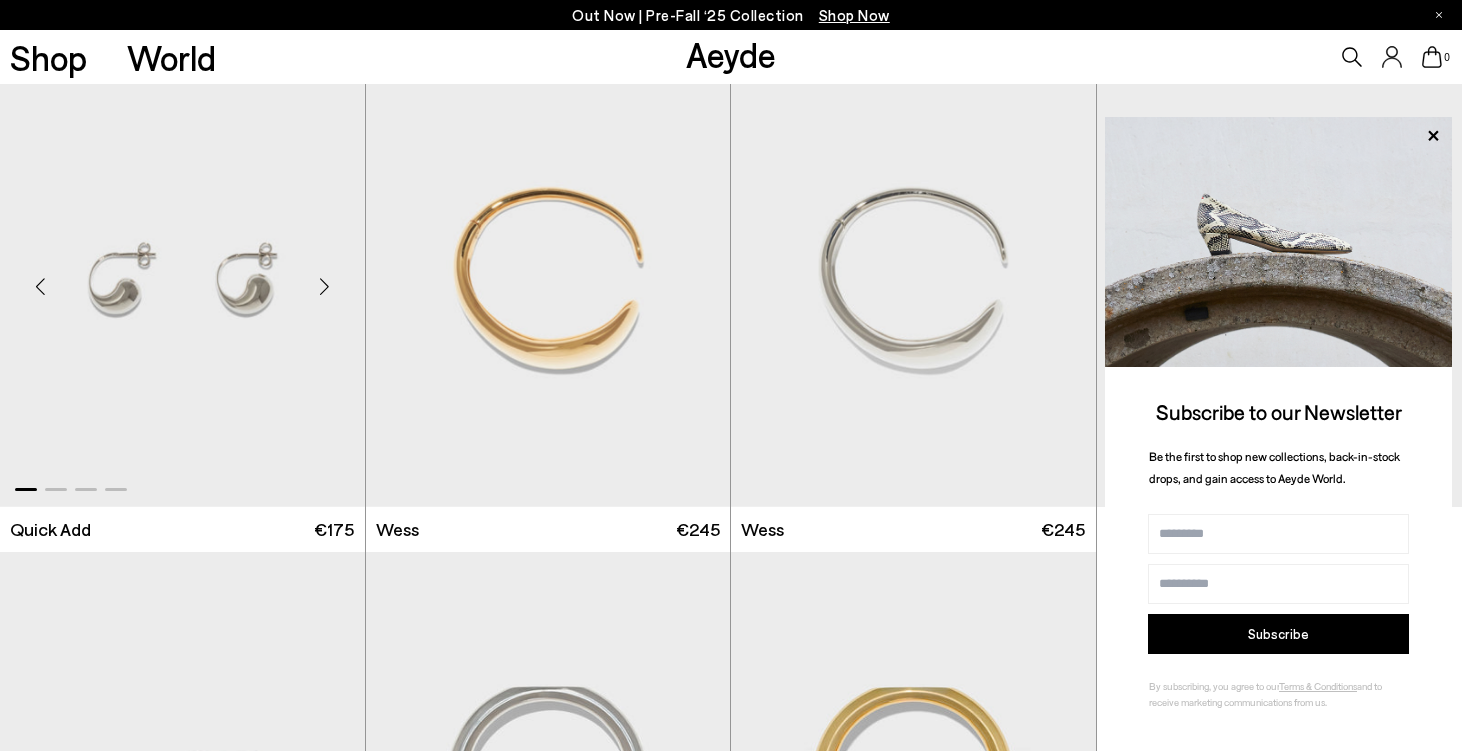 click at bounding box center (325, 286) 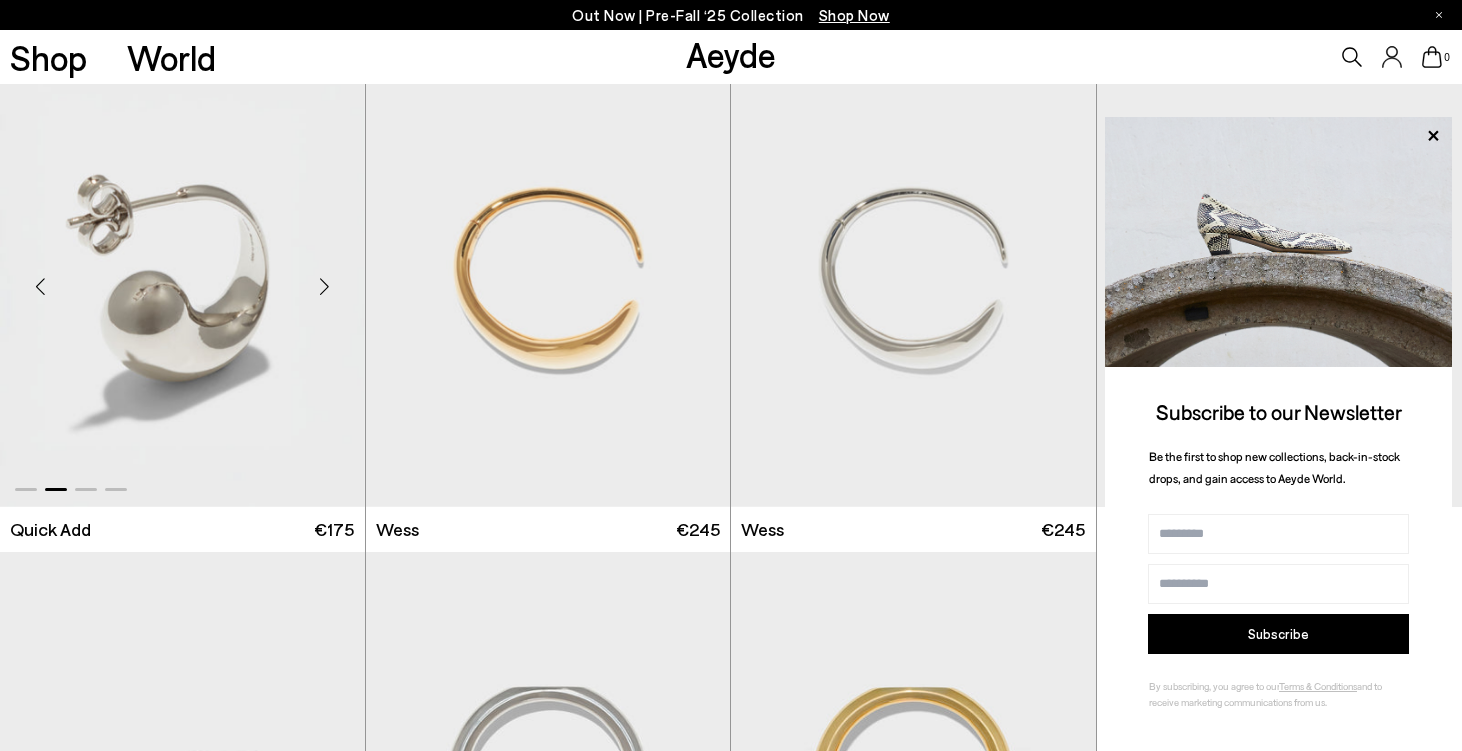 click at bounding box center [325, 286] 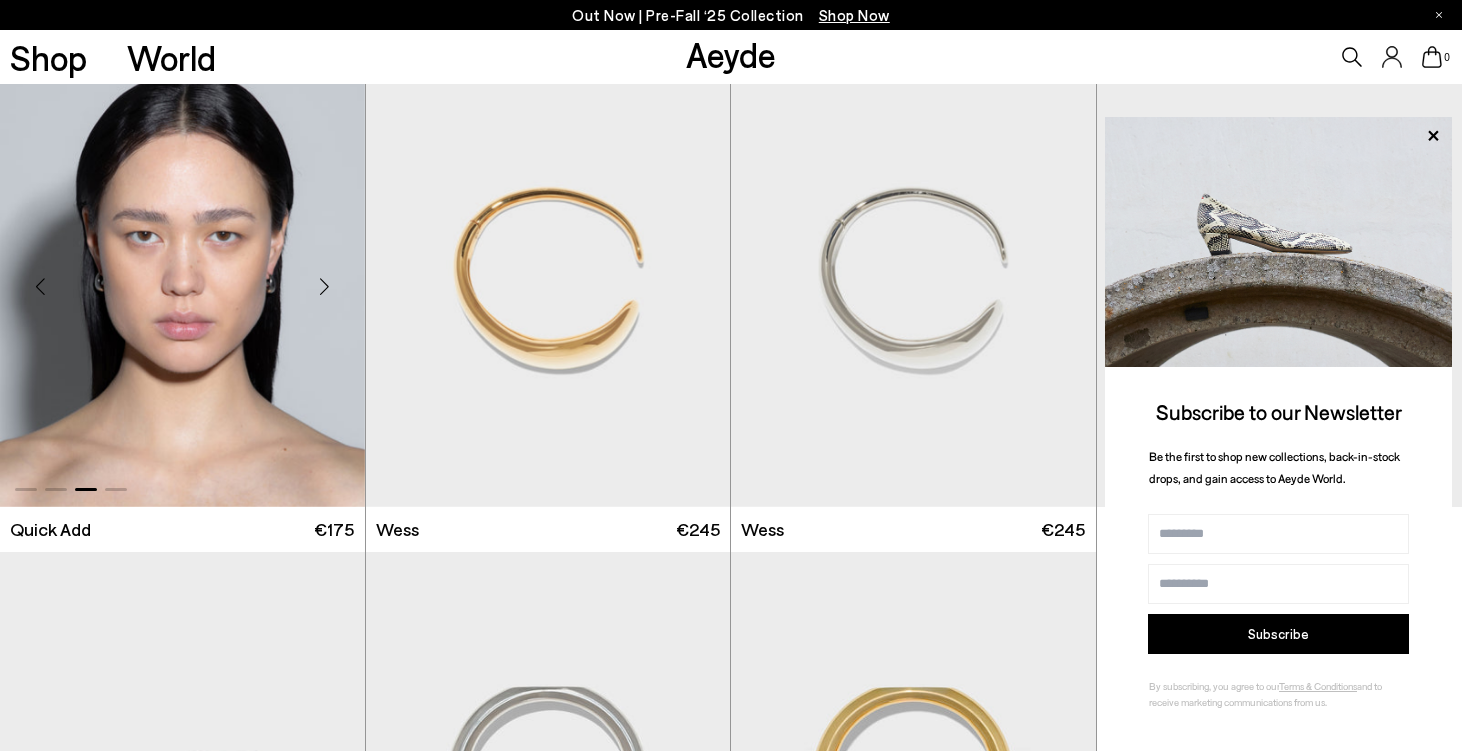 click at bounding box center [325, 286] 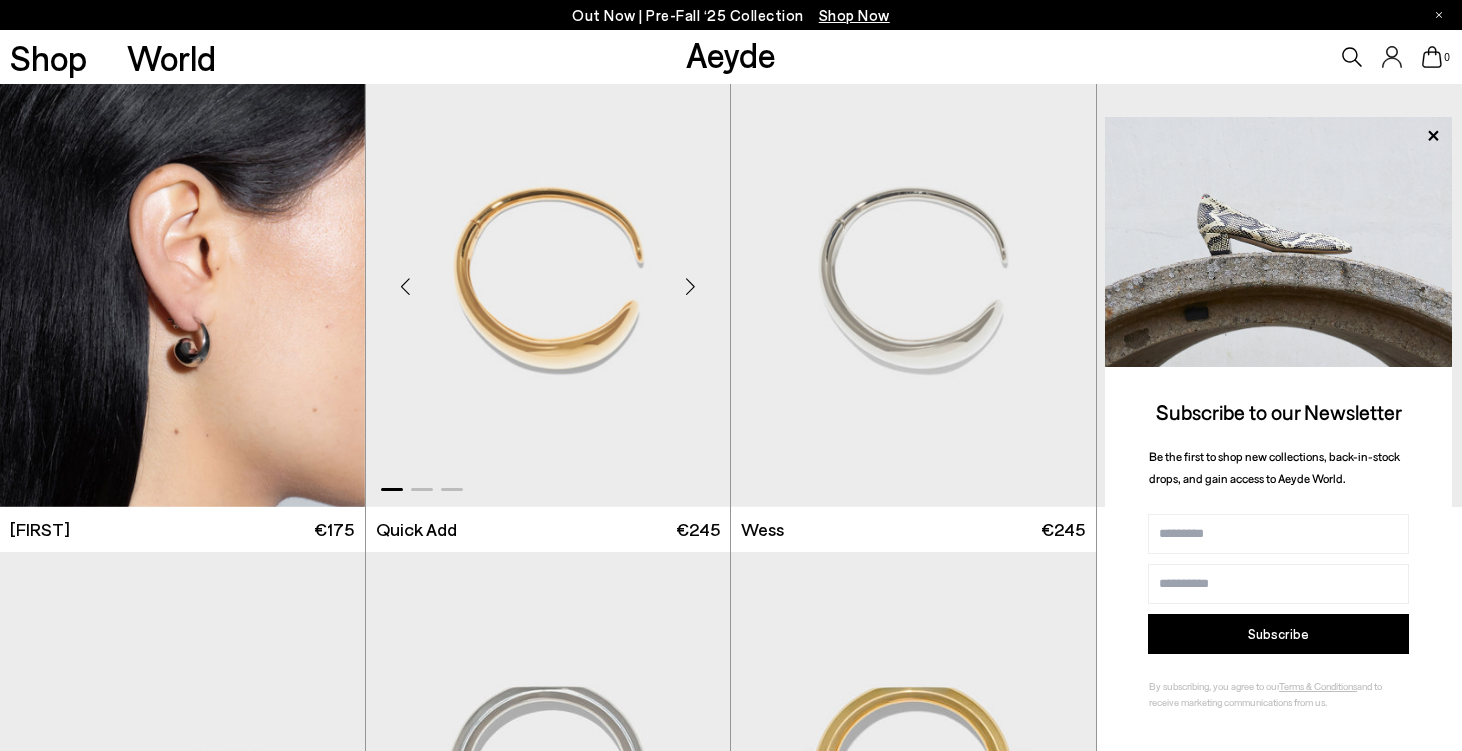 click at bounding box center (690, 286) 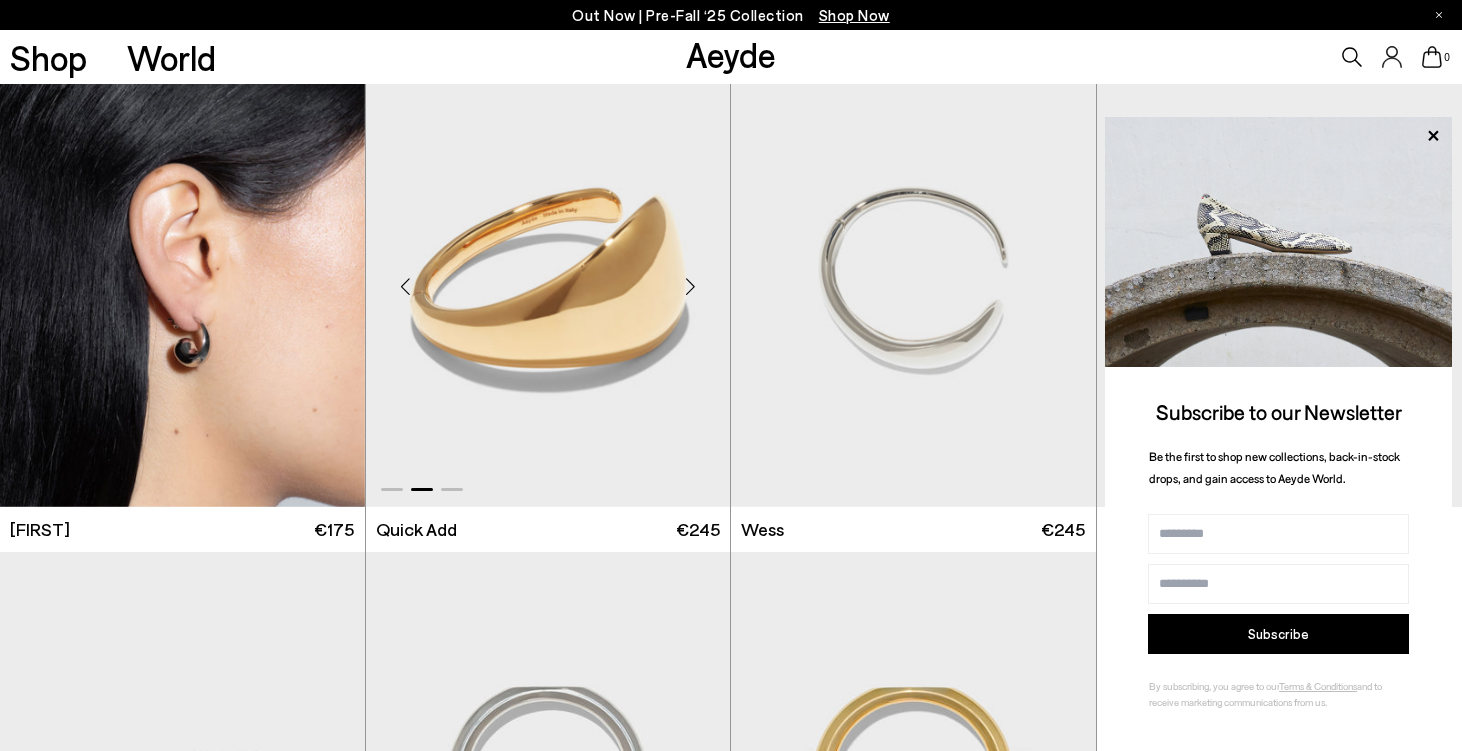 click at bounding box center [690, 286] 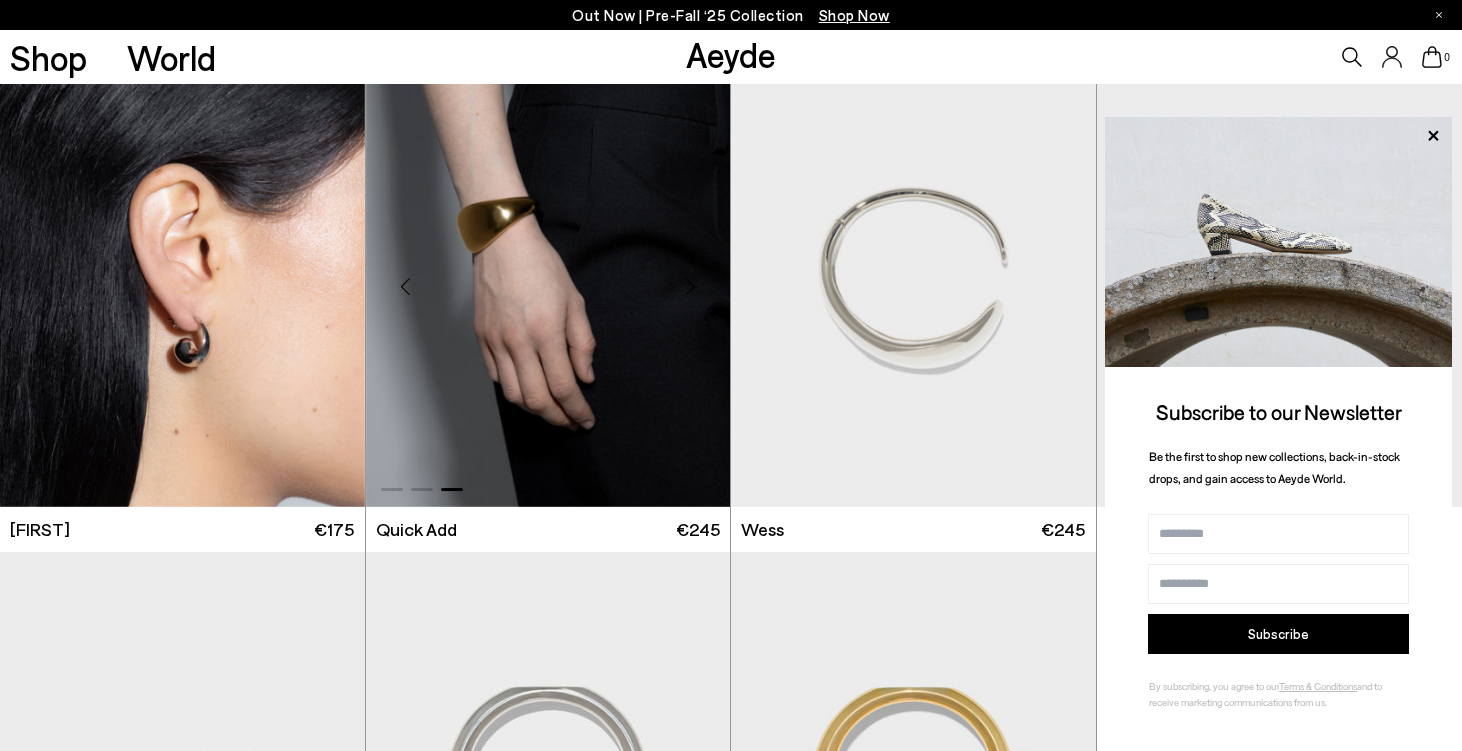 click at bounding box center [690, 286] 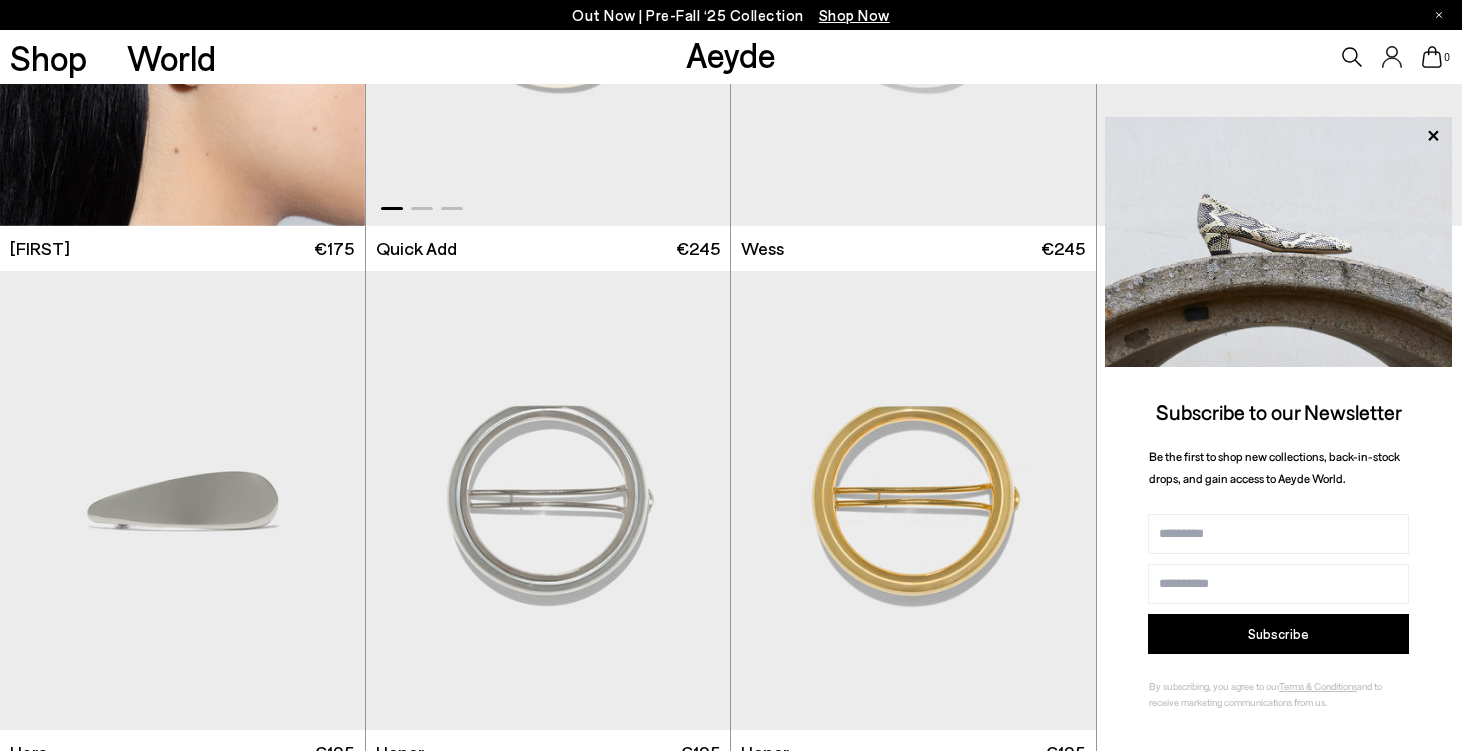 scroll, scrollTop: 15133, scrollLeft: 0, axis: vertical 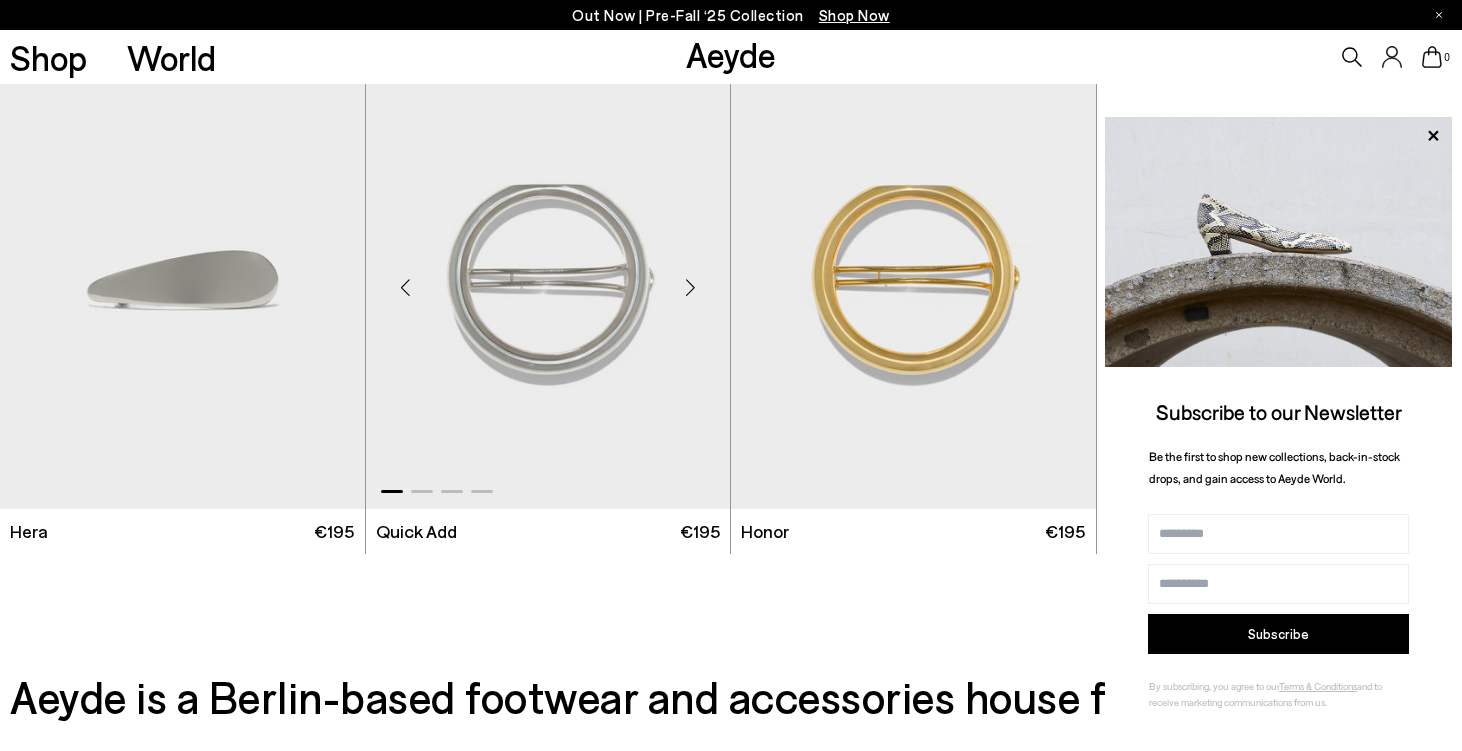 click at bounding box center (690, 287) 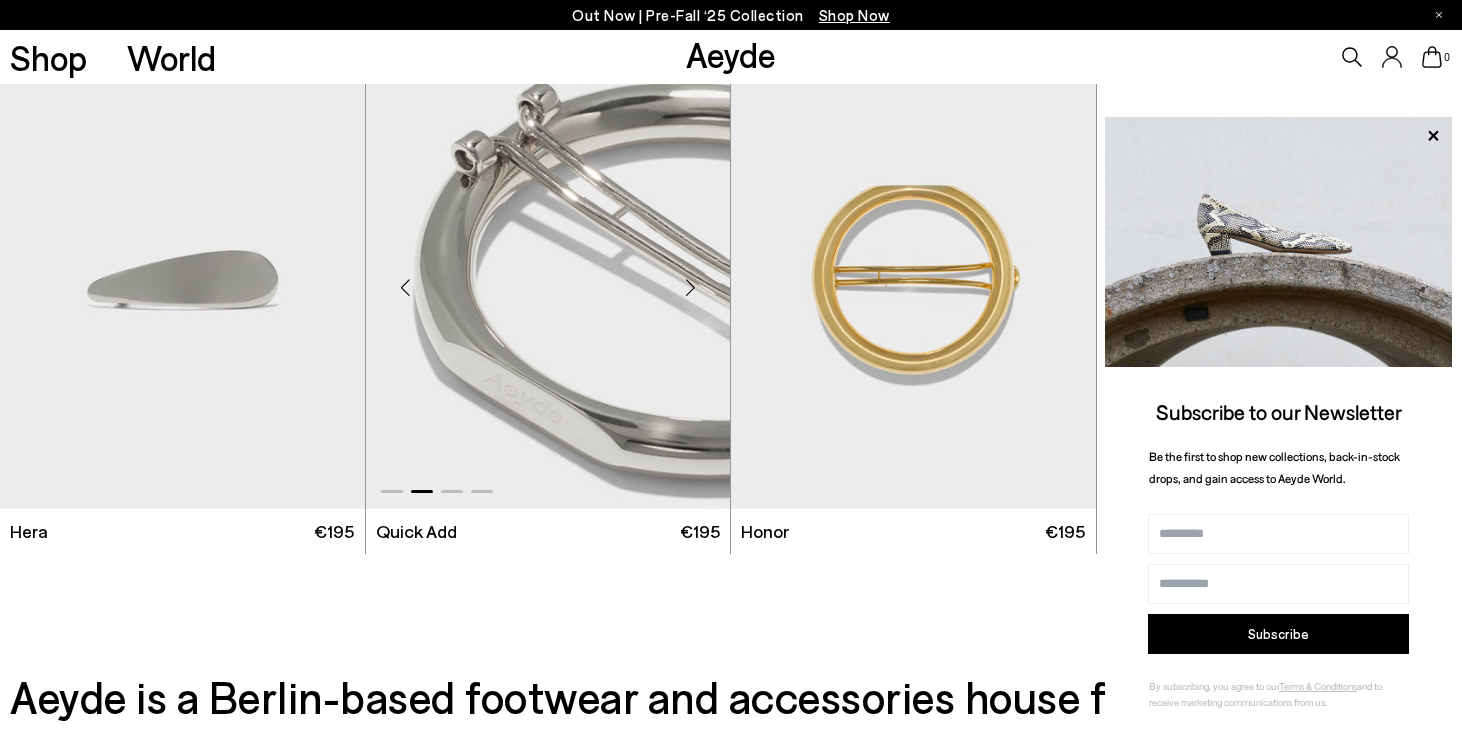 click at bounding box center (690, 287) 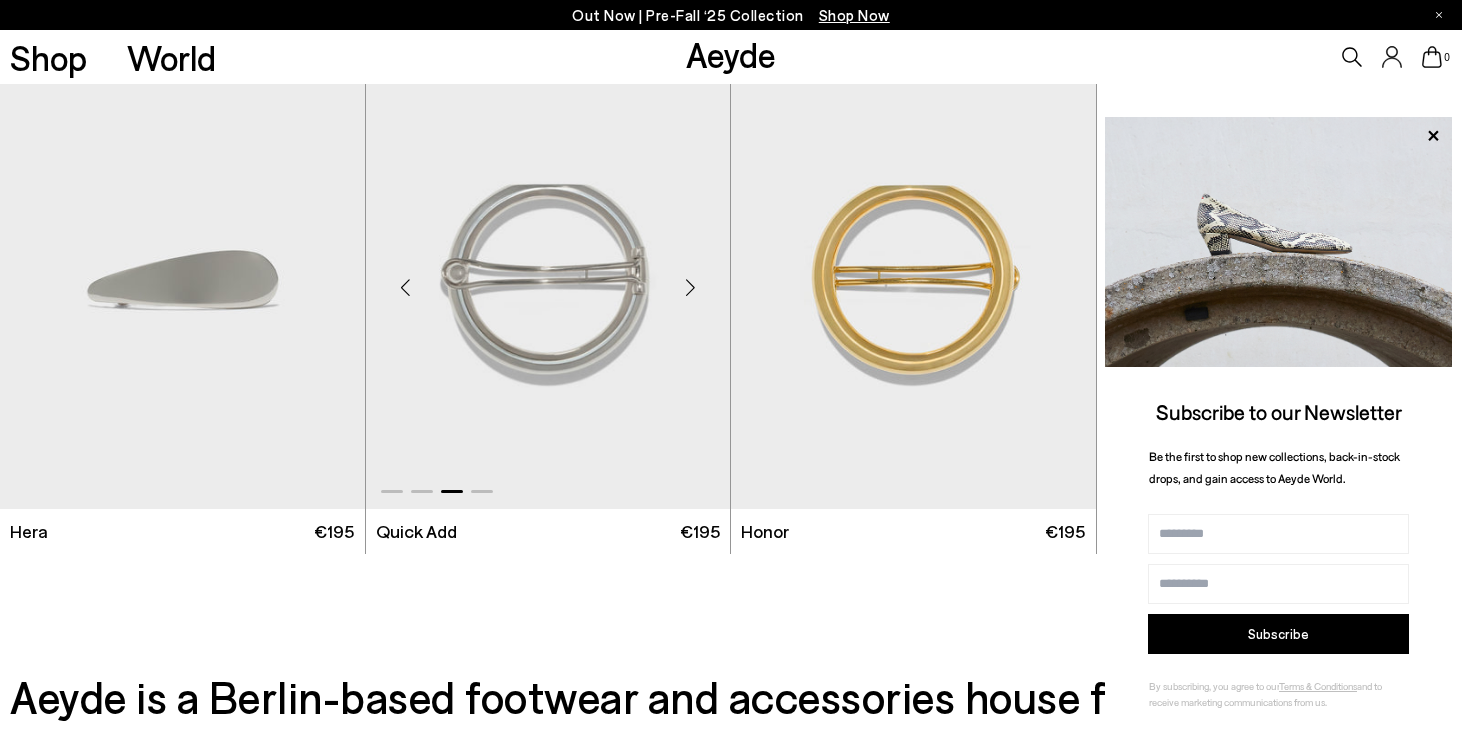 click at bounding box center (690, 287) 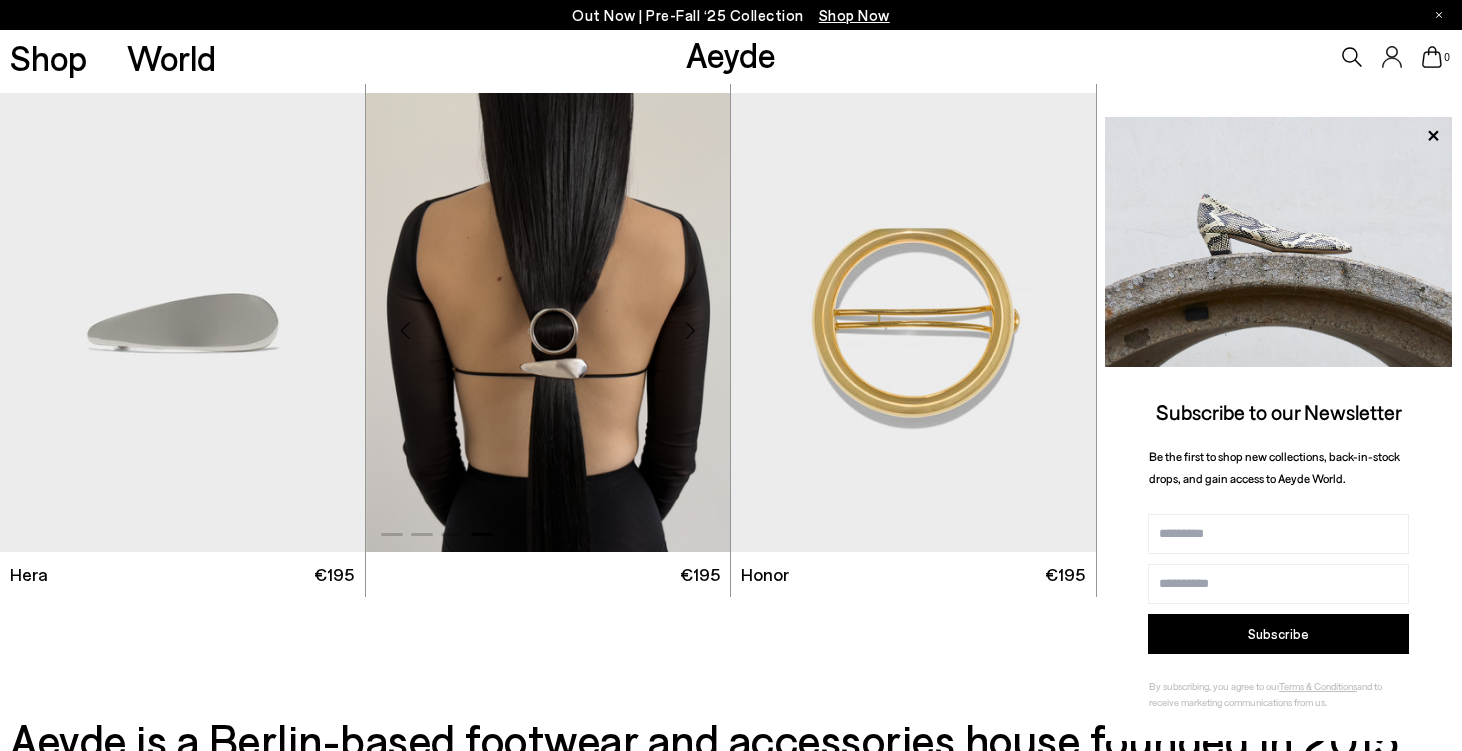 scroll, scrollTop: 14247, scrollLeft: 0, axis: vertical 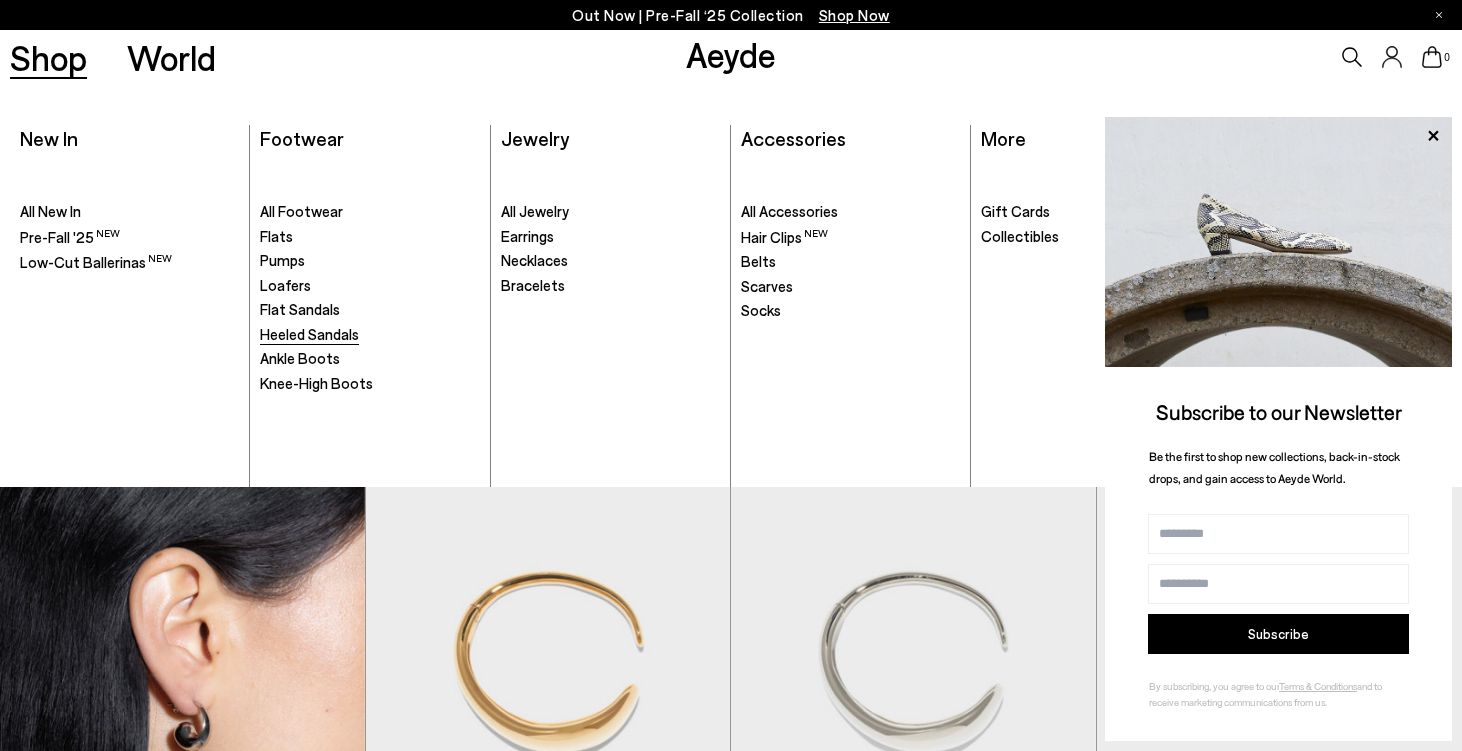 click on "Heeled Sandals" at bounding box center [309, 334] 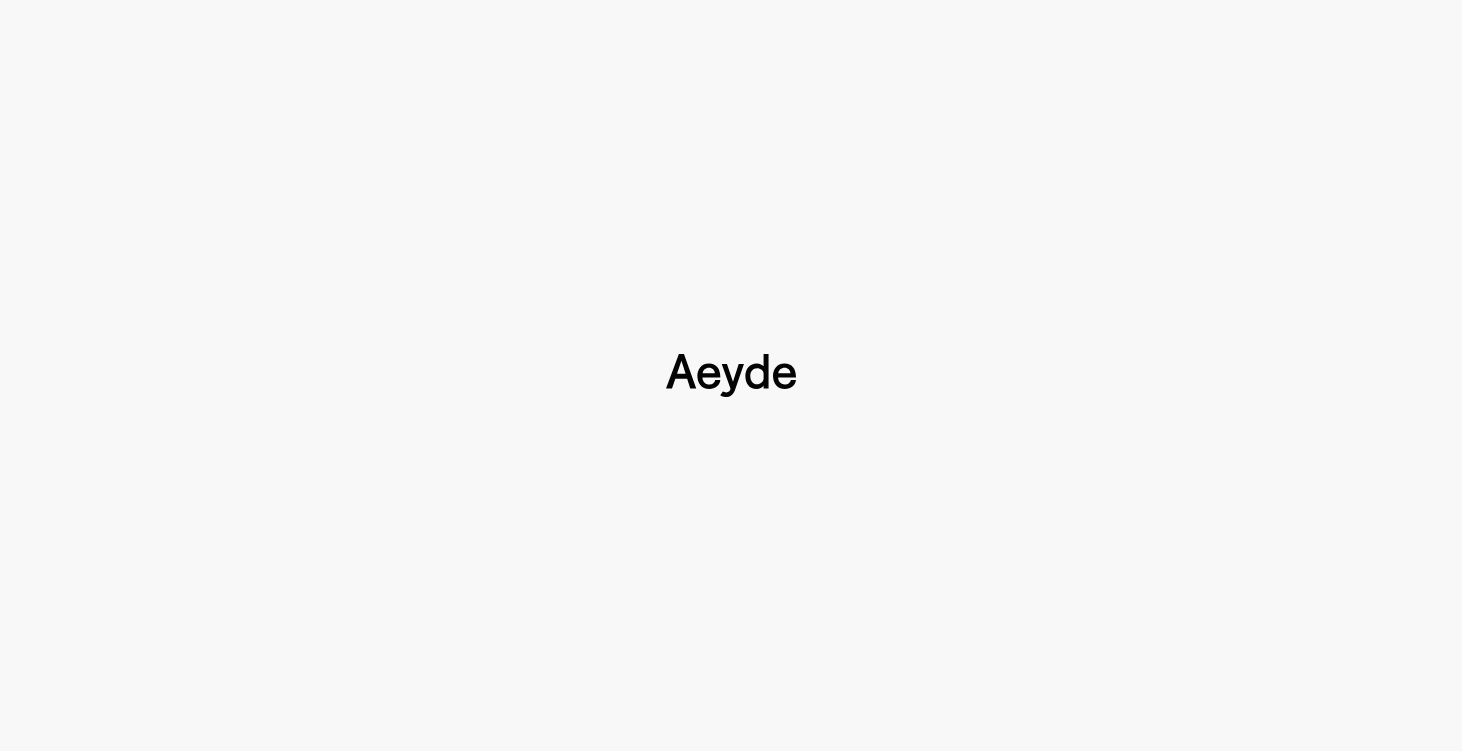 scroll, scrollTop: 0, scrollLeft: 0, axis: both 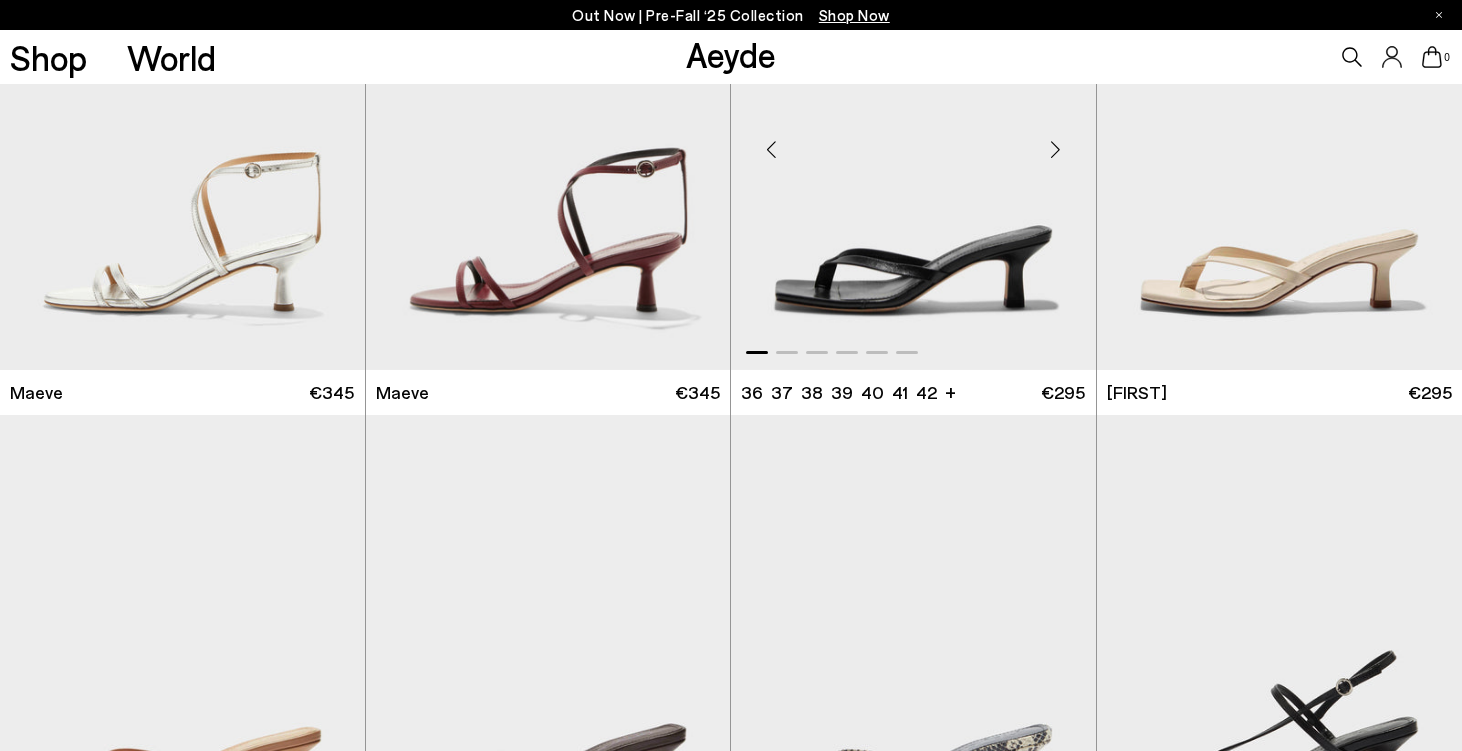 click at bounding box center (913, 141) 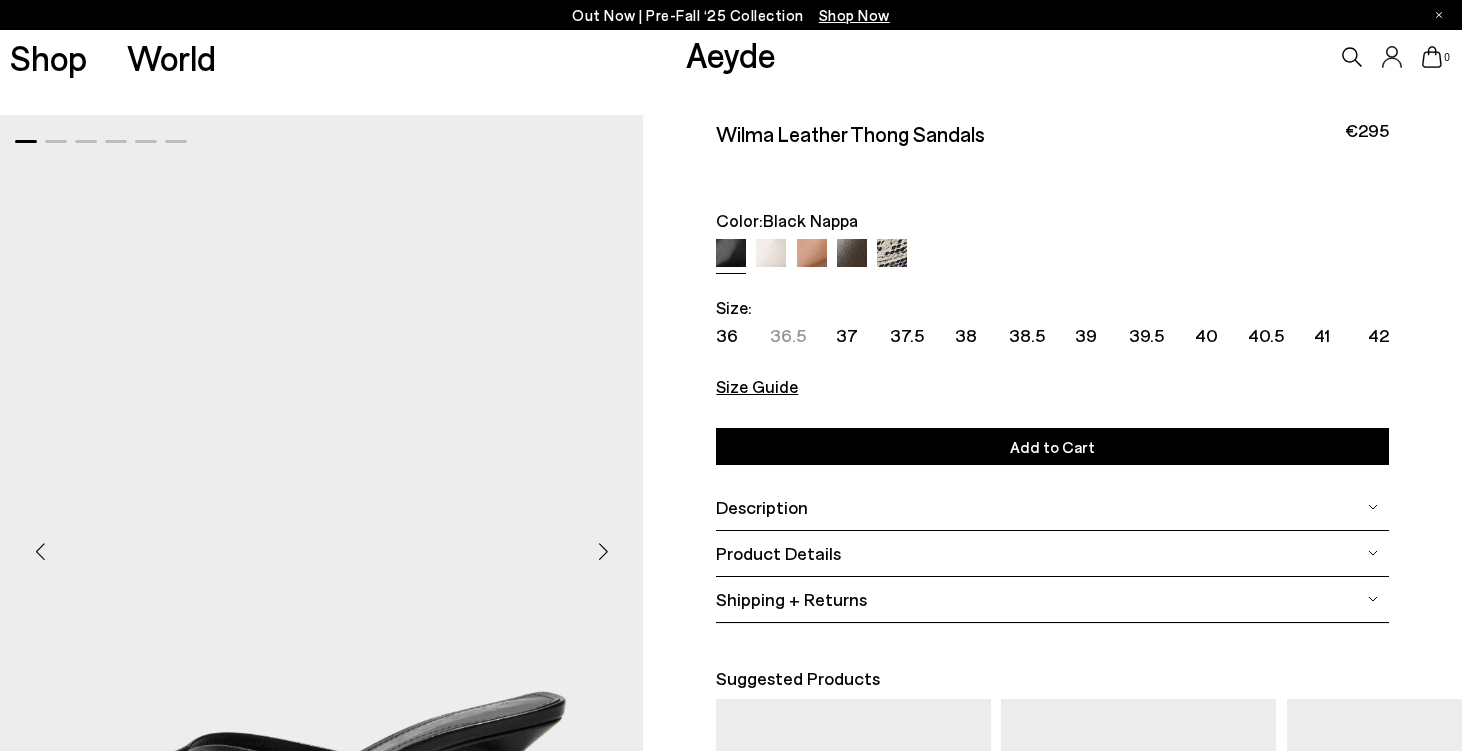 scroll, scrollTop: 0, scrollLeft: 0, axis: both 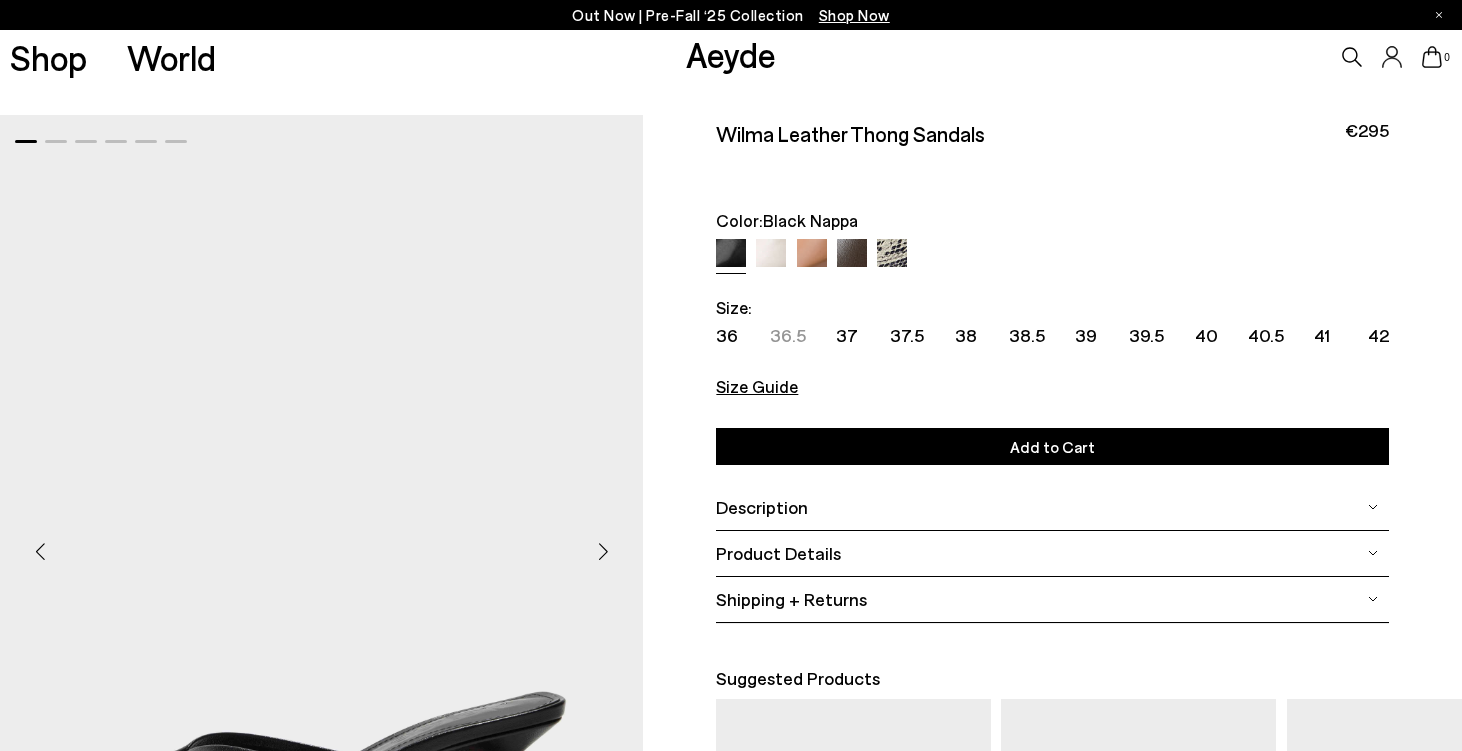 click on "Size Guide" at bounding box center [757, 386] 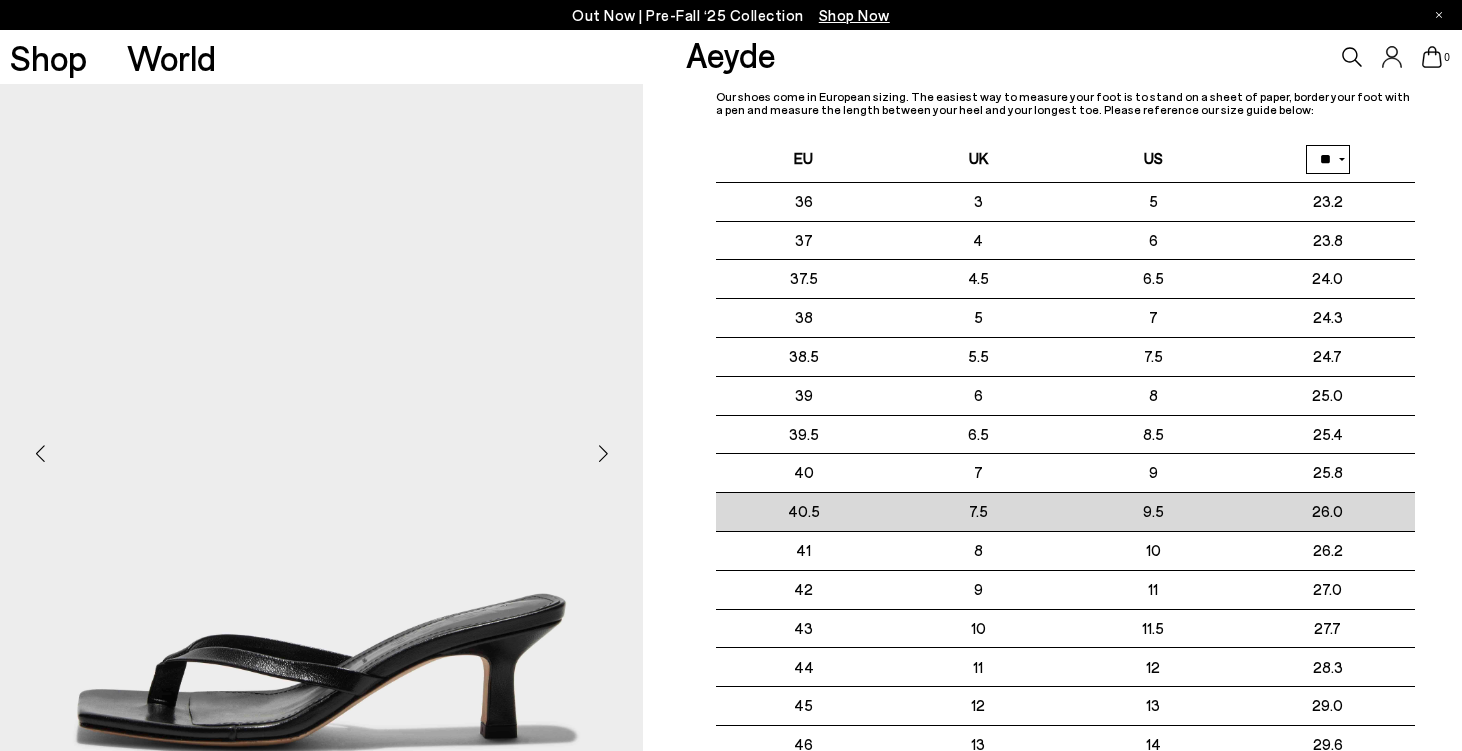 scroll, scrollTop: 92, scrollLeft: 0, axis: vertical 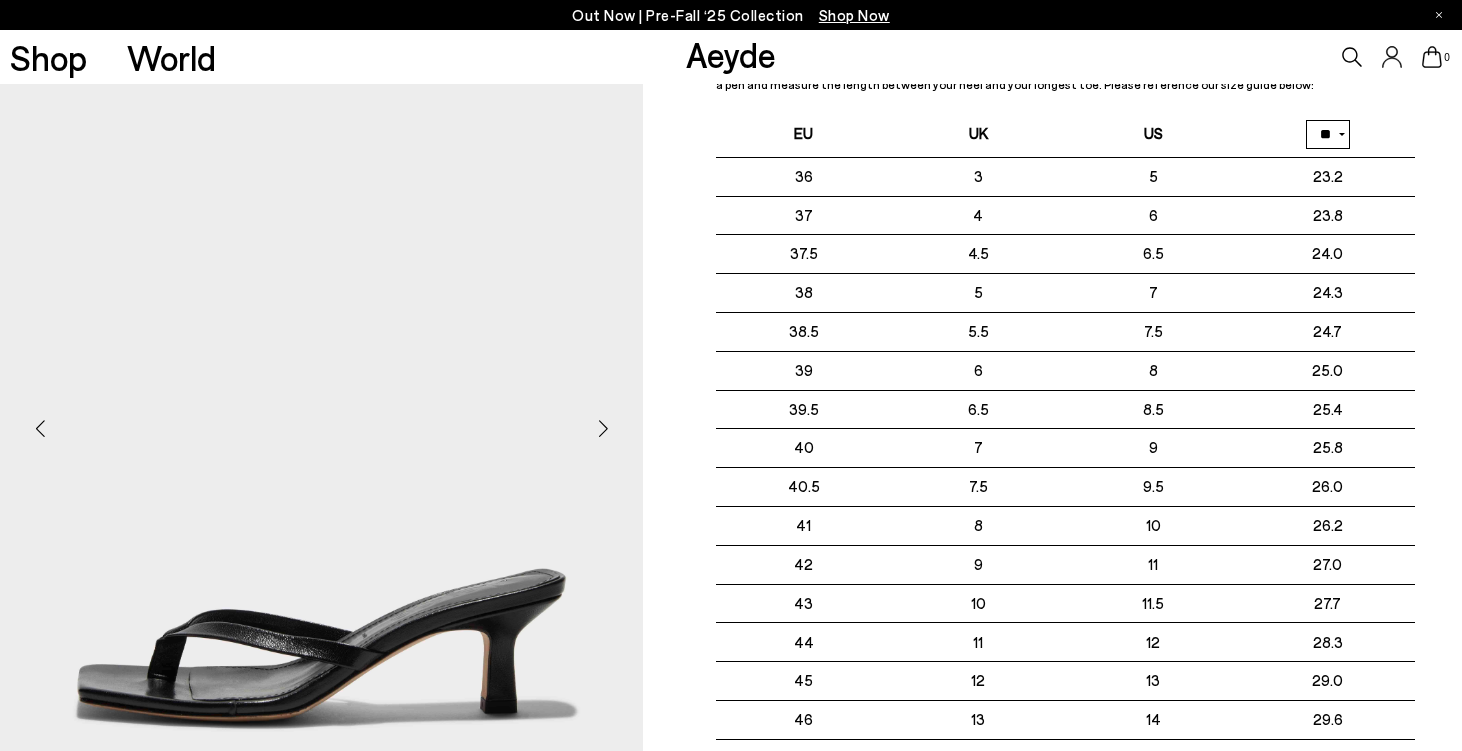 click at bounding box center (603, 429) 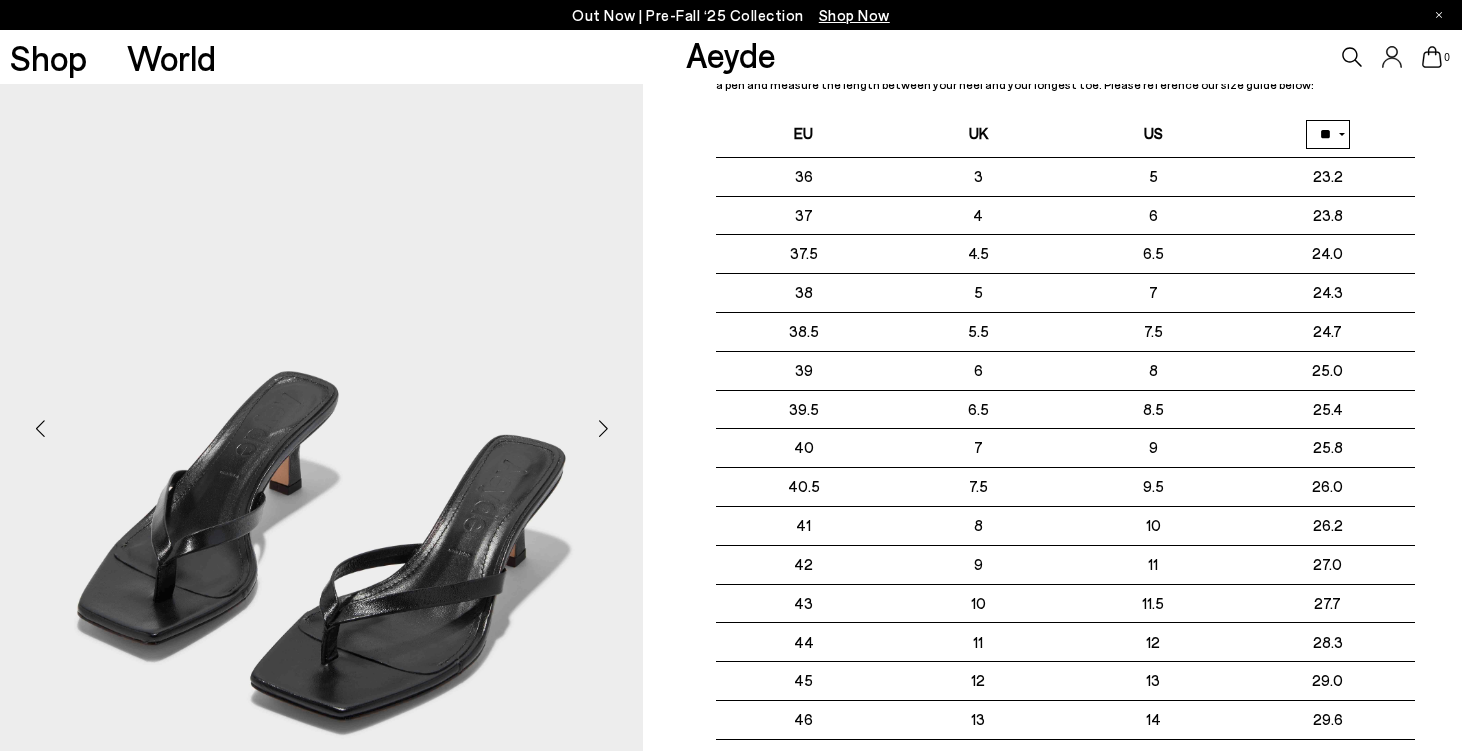 click at bounding box center (603, 429) 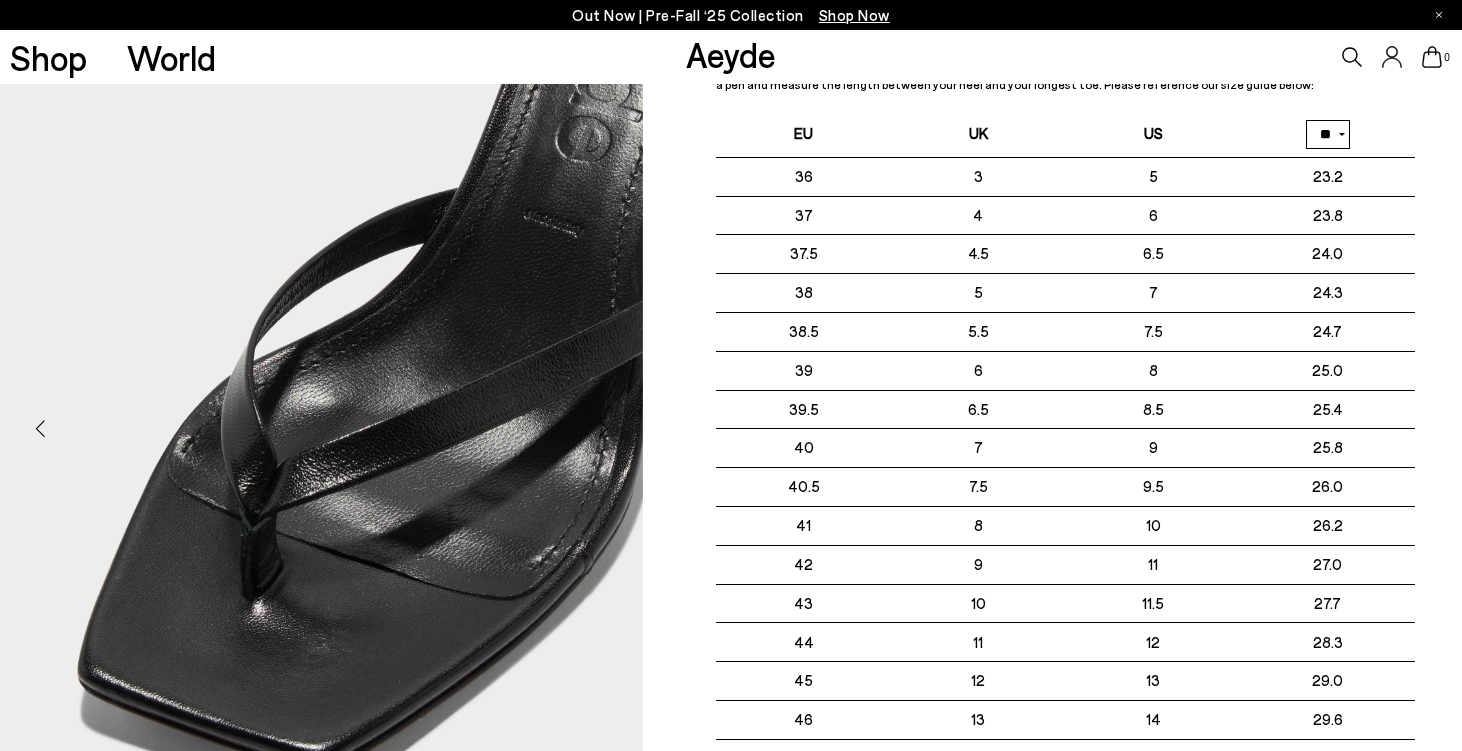 click at bounding box center (603, 429) 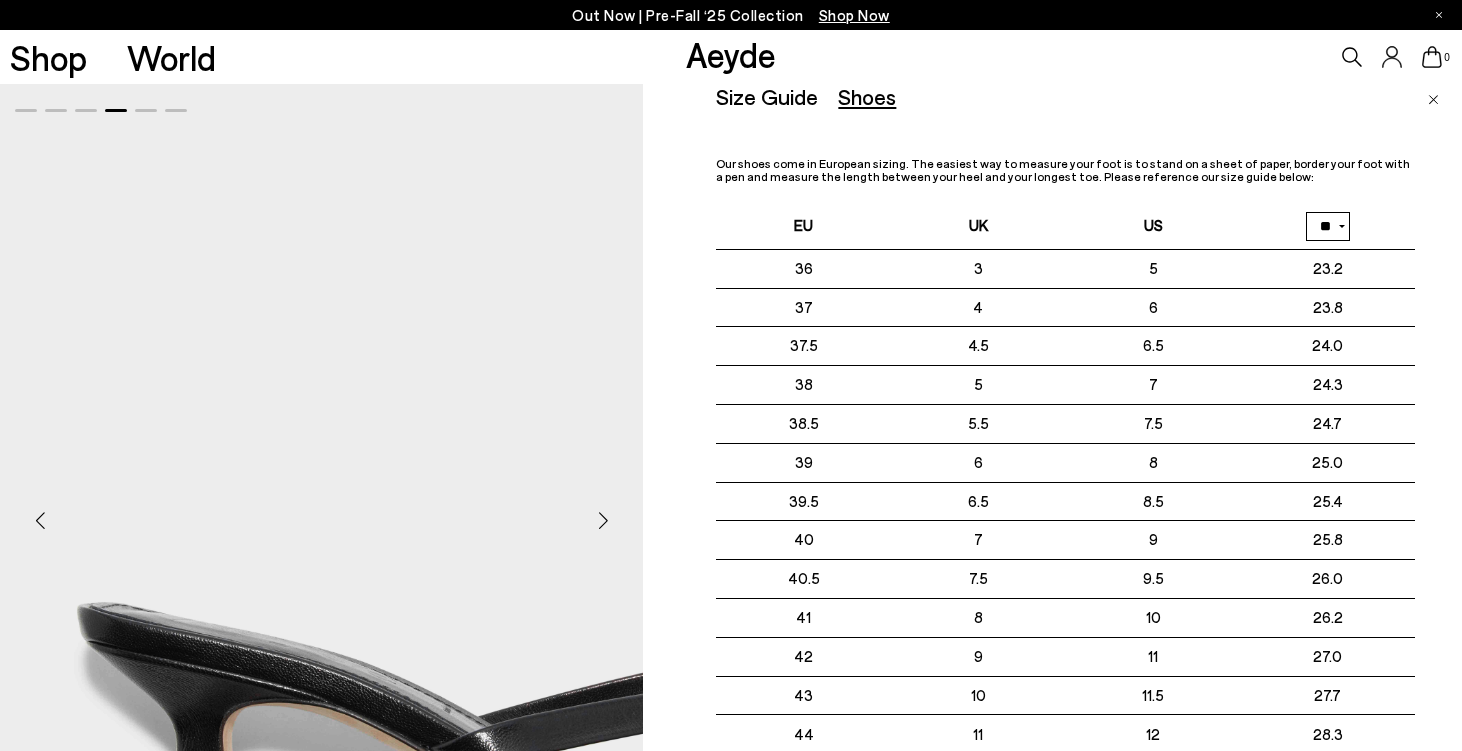 scroll, scrollTop: 0, scrollLeft: 0, axis: both 